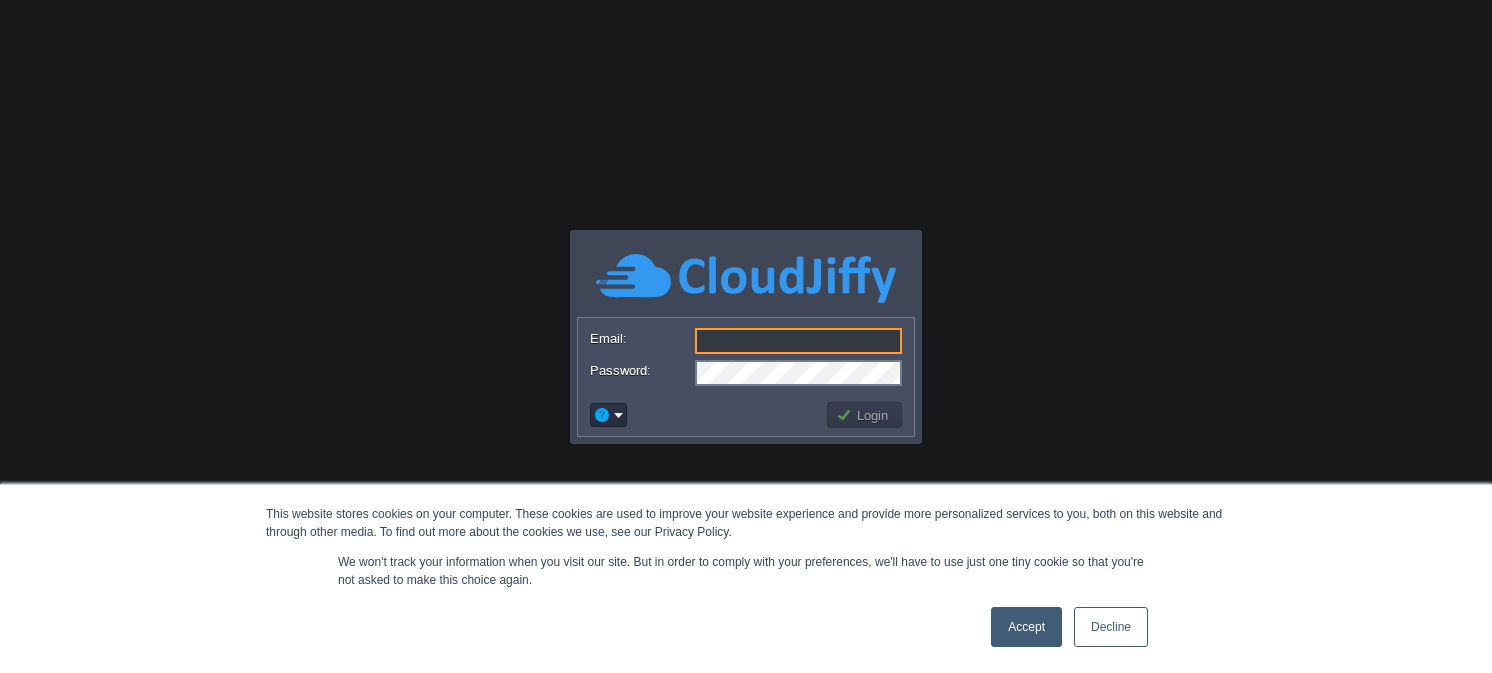 scroll, scrollTop: 0, scrollLeft: 0, axis: both 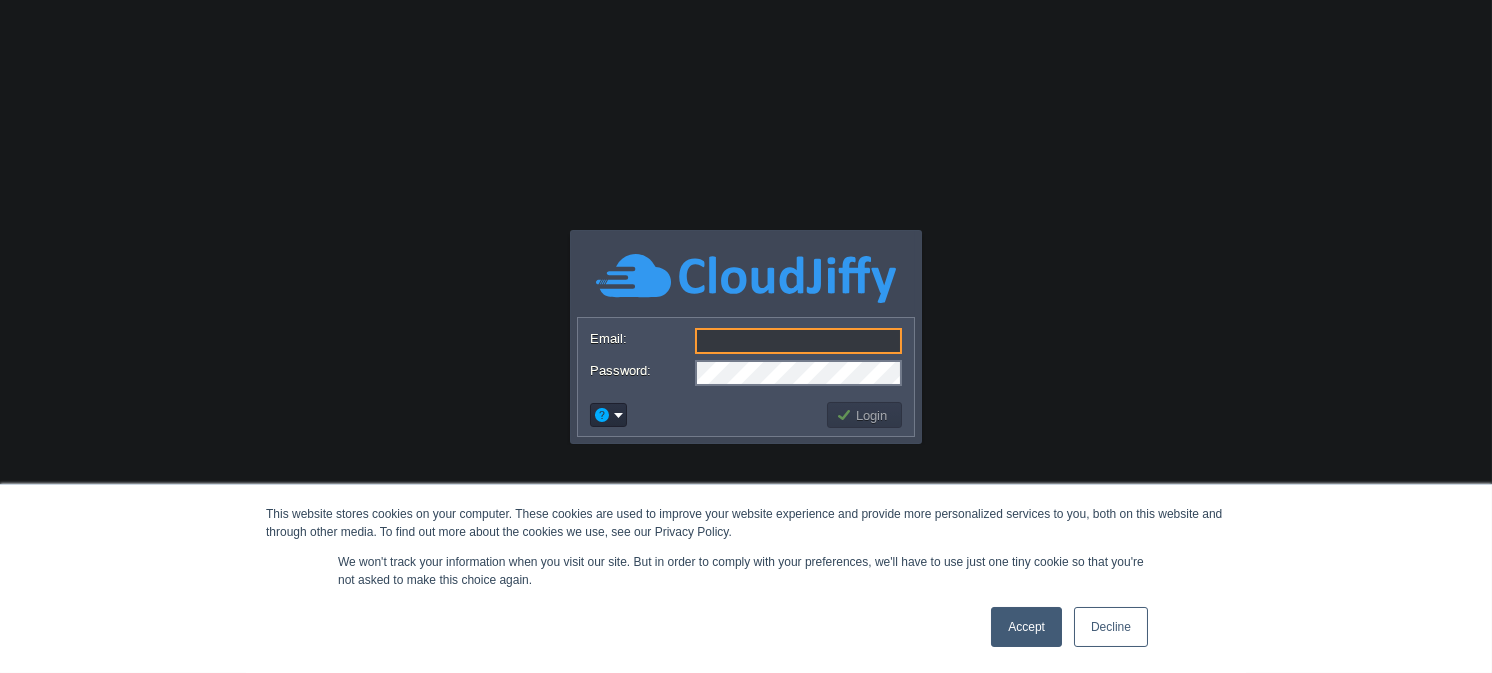 type on "[PERSON_NAME][EMAIL_ADDRESS][PERSON_NAME][DOMAIN_NAME]" 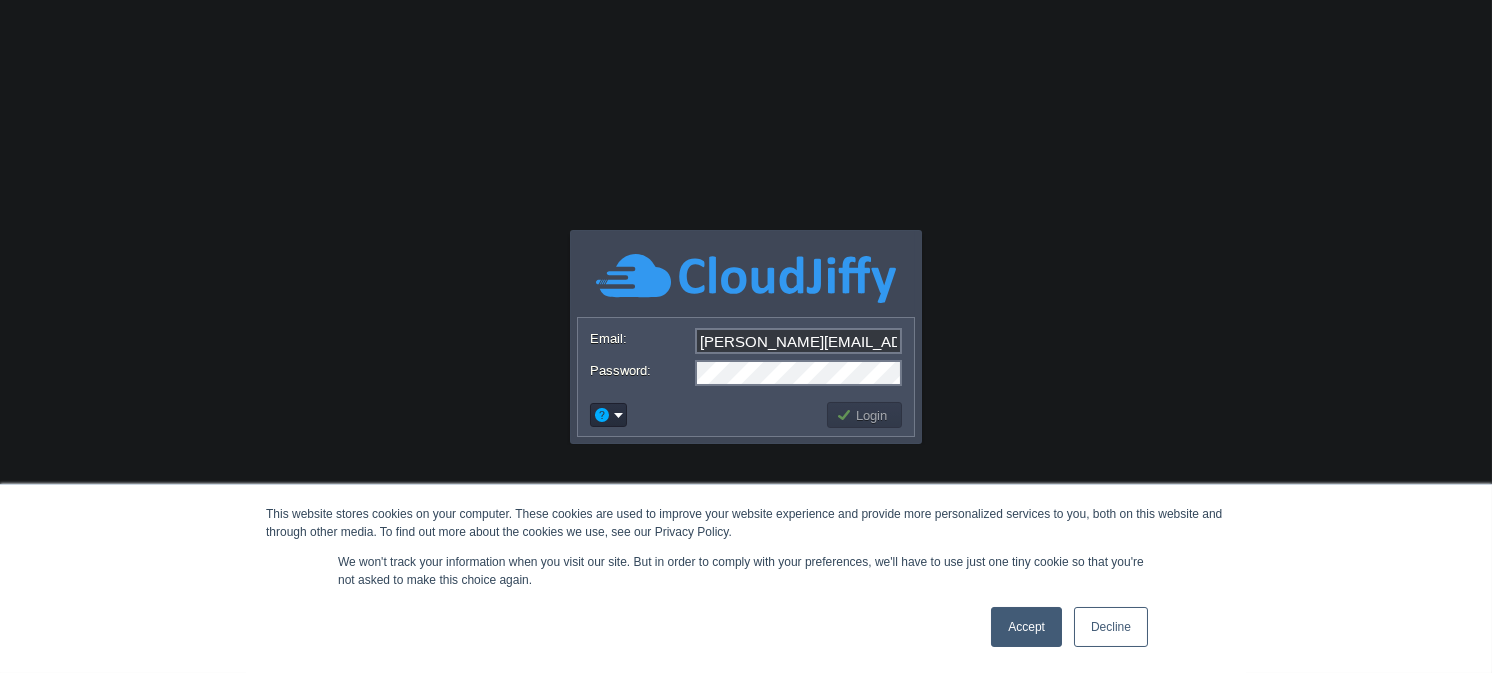 click on "Accept" at bounding box center (1026, 627) 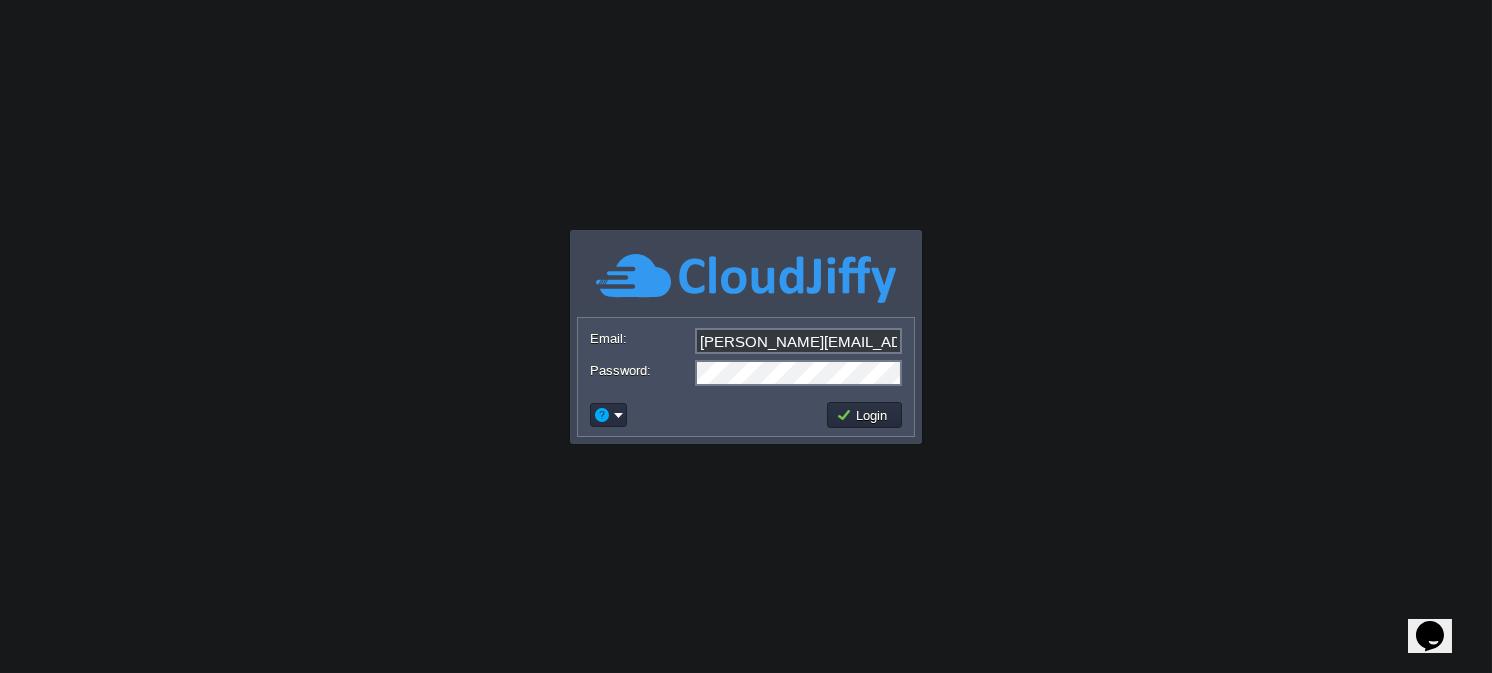 scroll, scrollTop: 0, scrollLeft: 0, axis: both 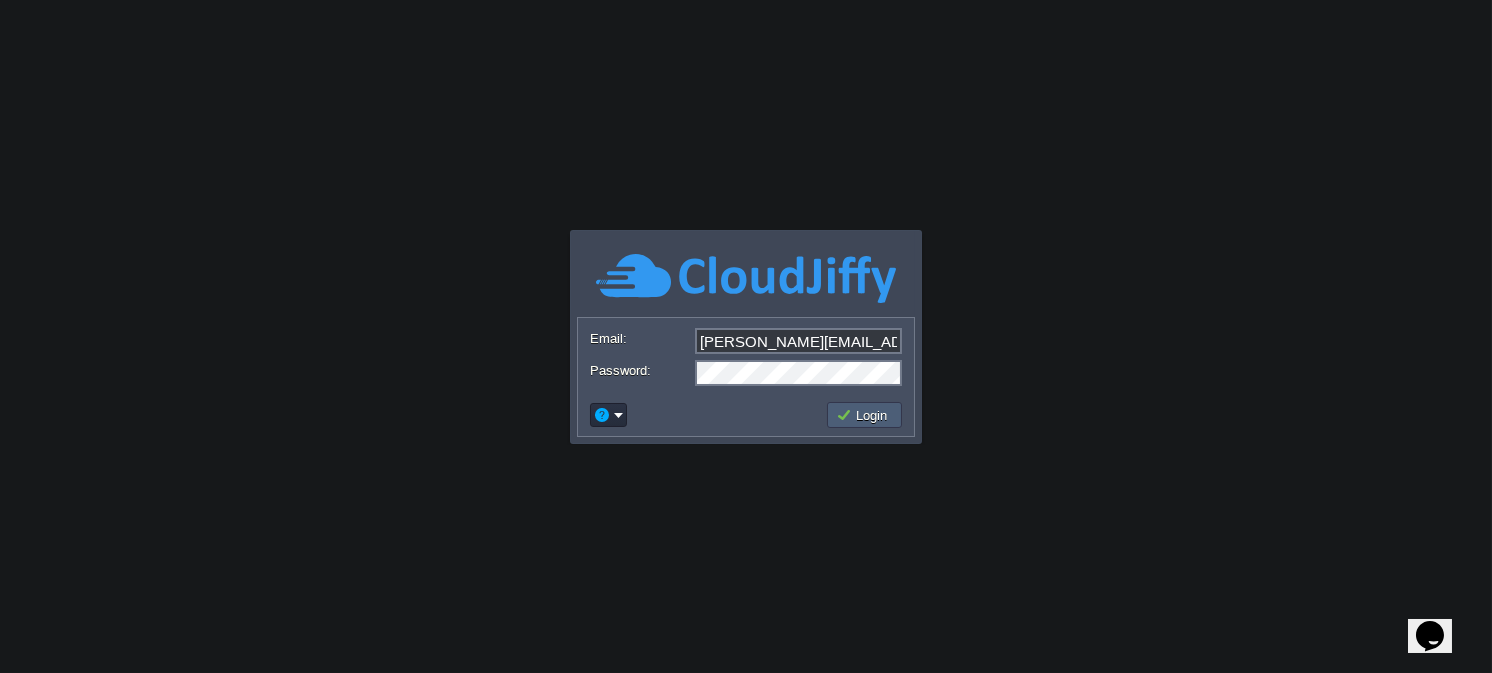 click on "Login" at bounding box center [865, 415] 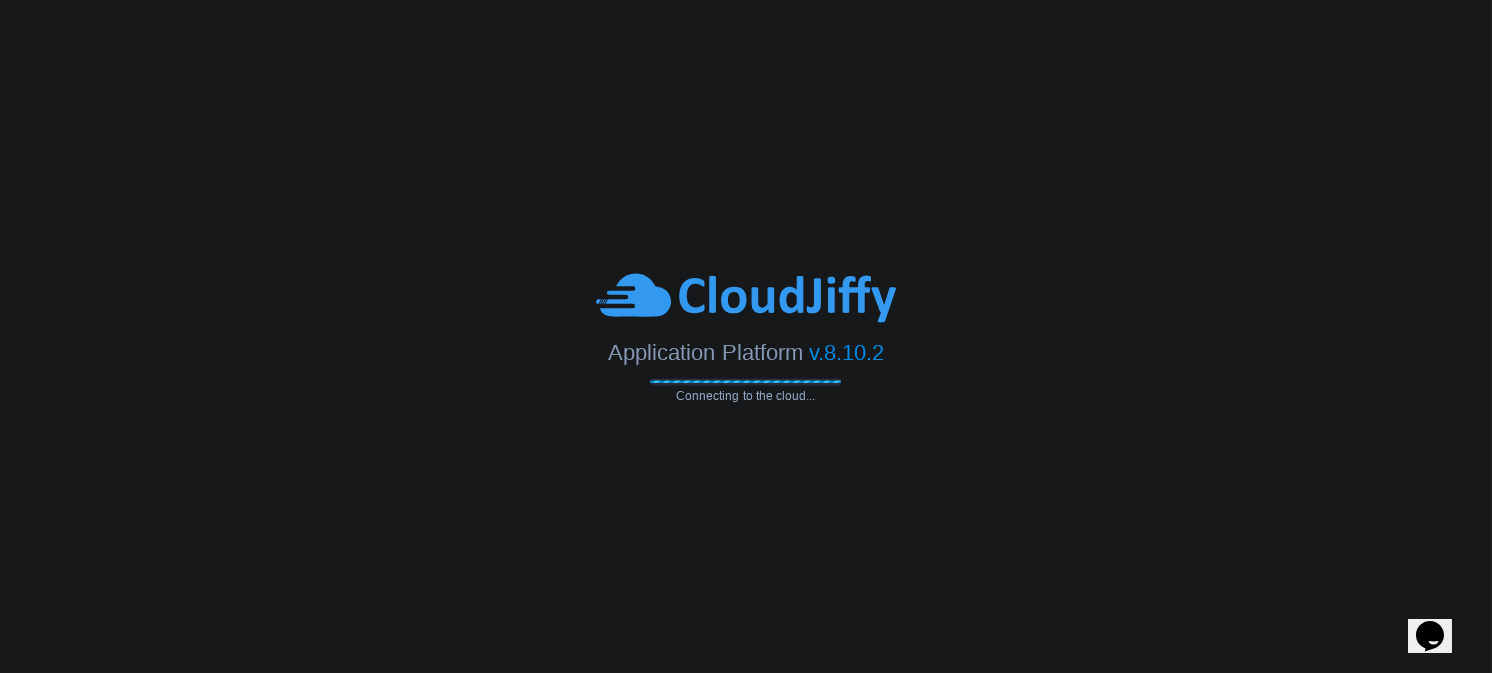 scroll, scrollTop: 0, scrollLeft: 0, axis: both 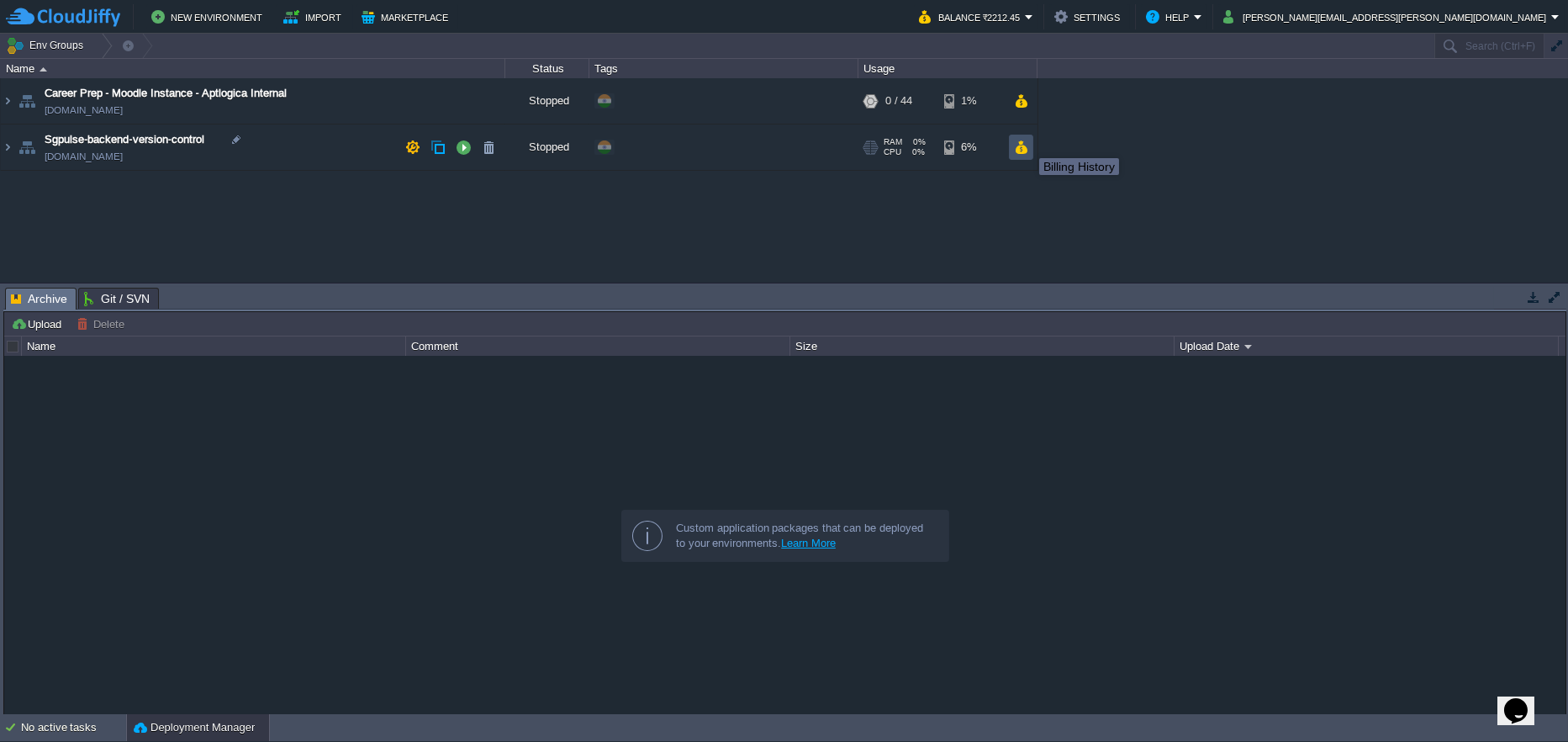 click at bounding box center (1021, 147) 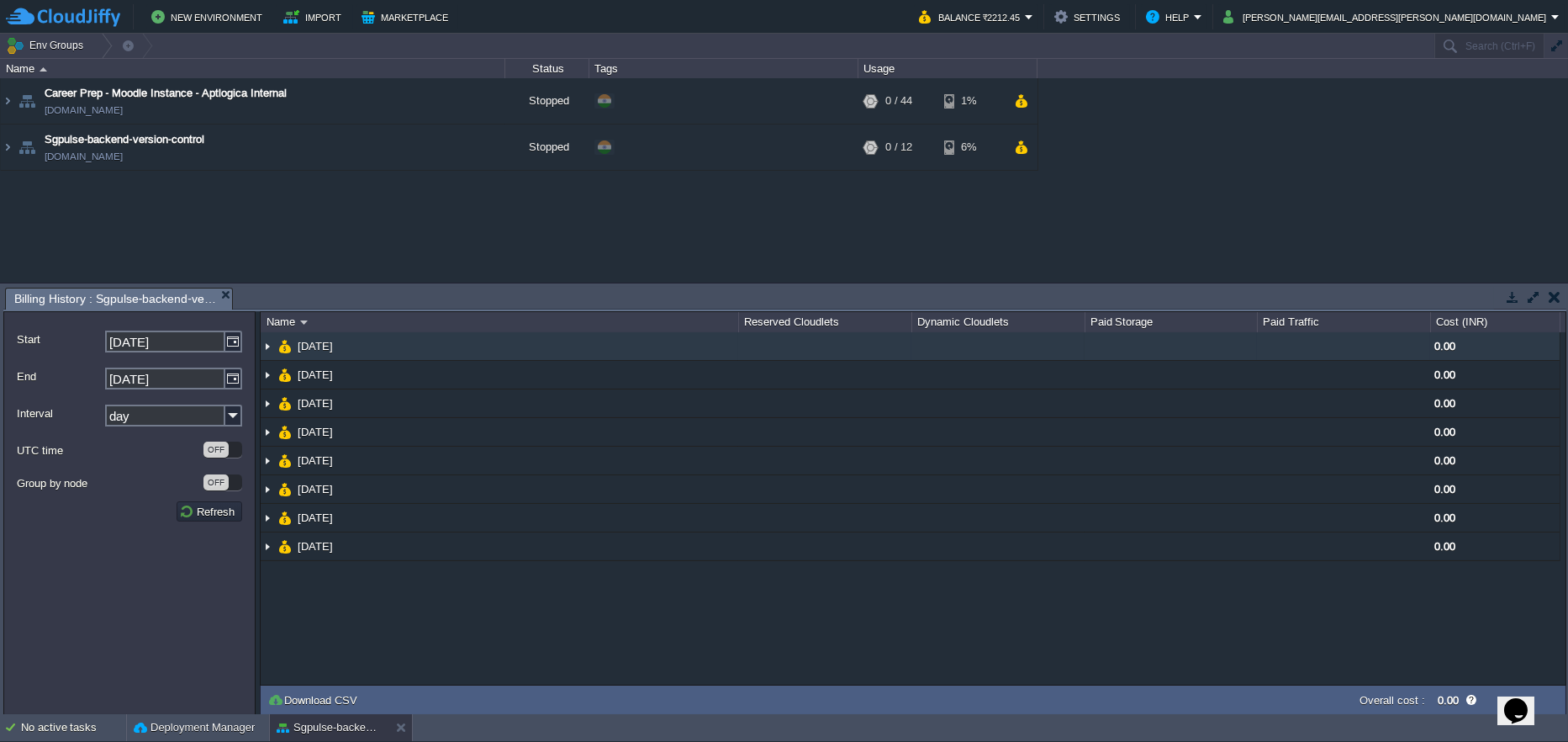 click on "[DATE]" at bounding box center (315, 346) 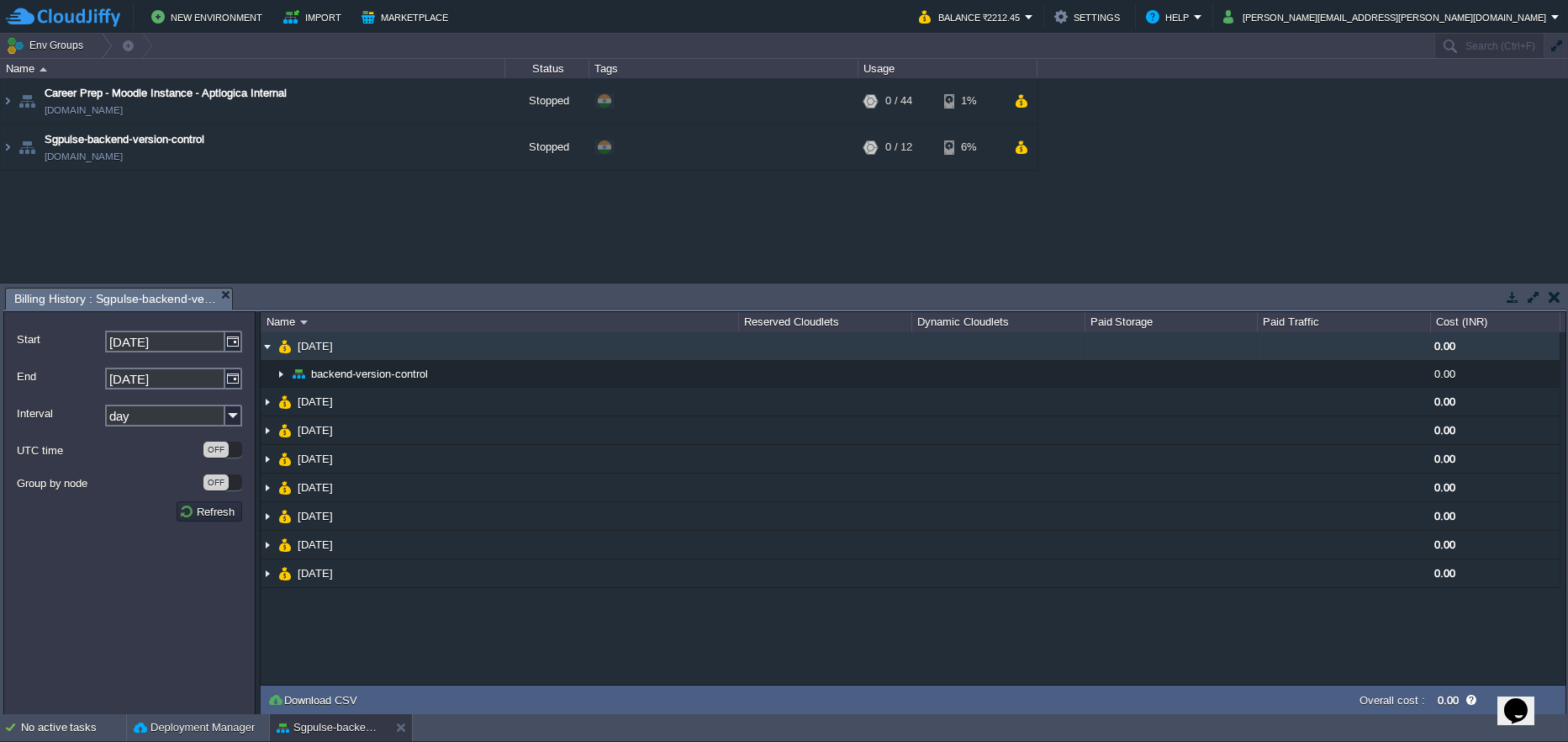 click on "[DATE]" at bounding box center [315, 346] 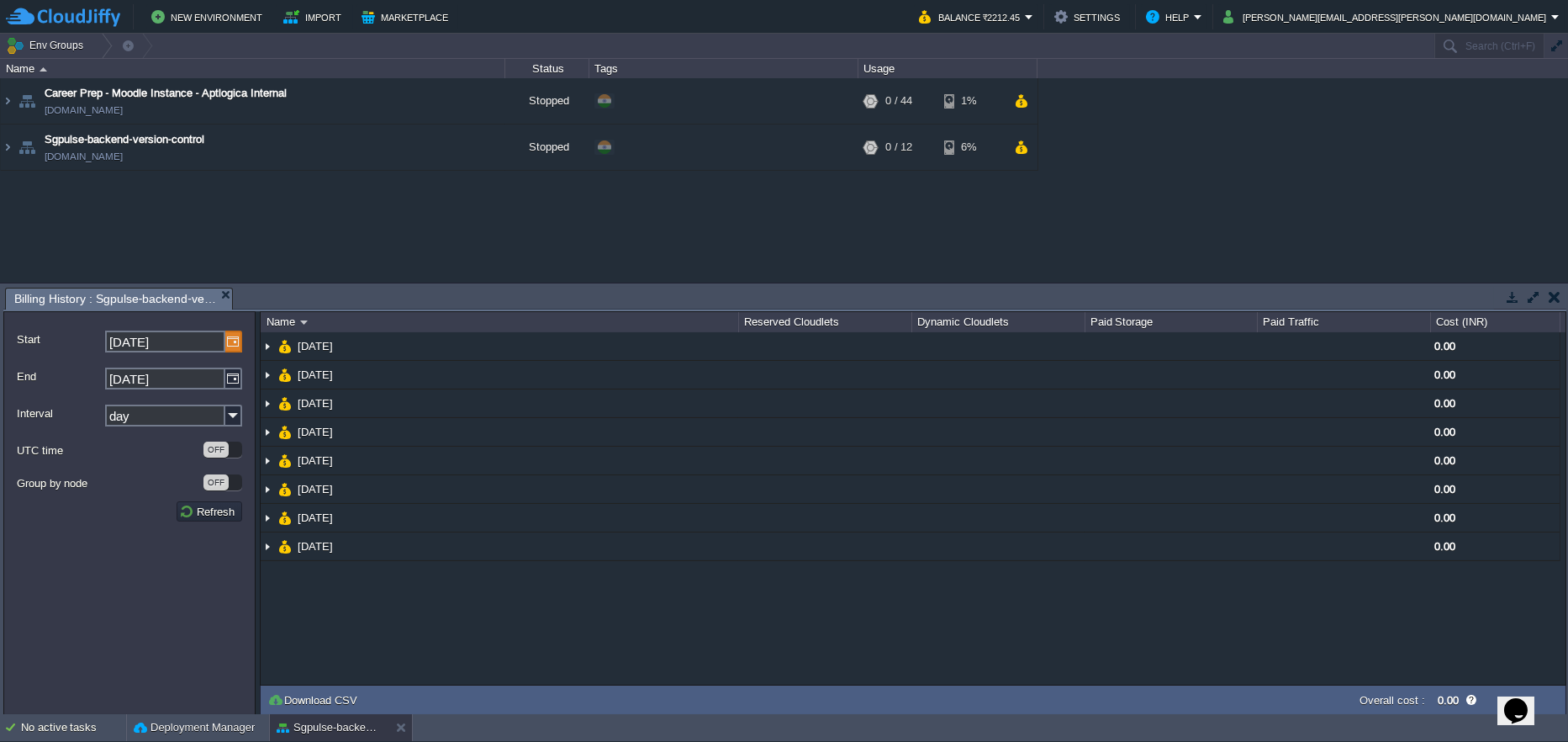 click at bounding box center [234, 342] 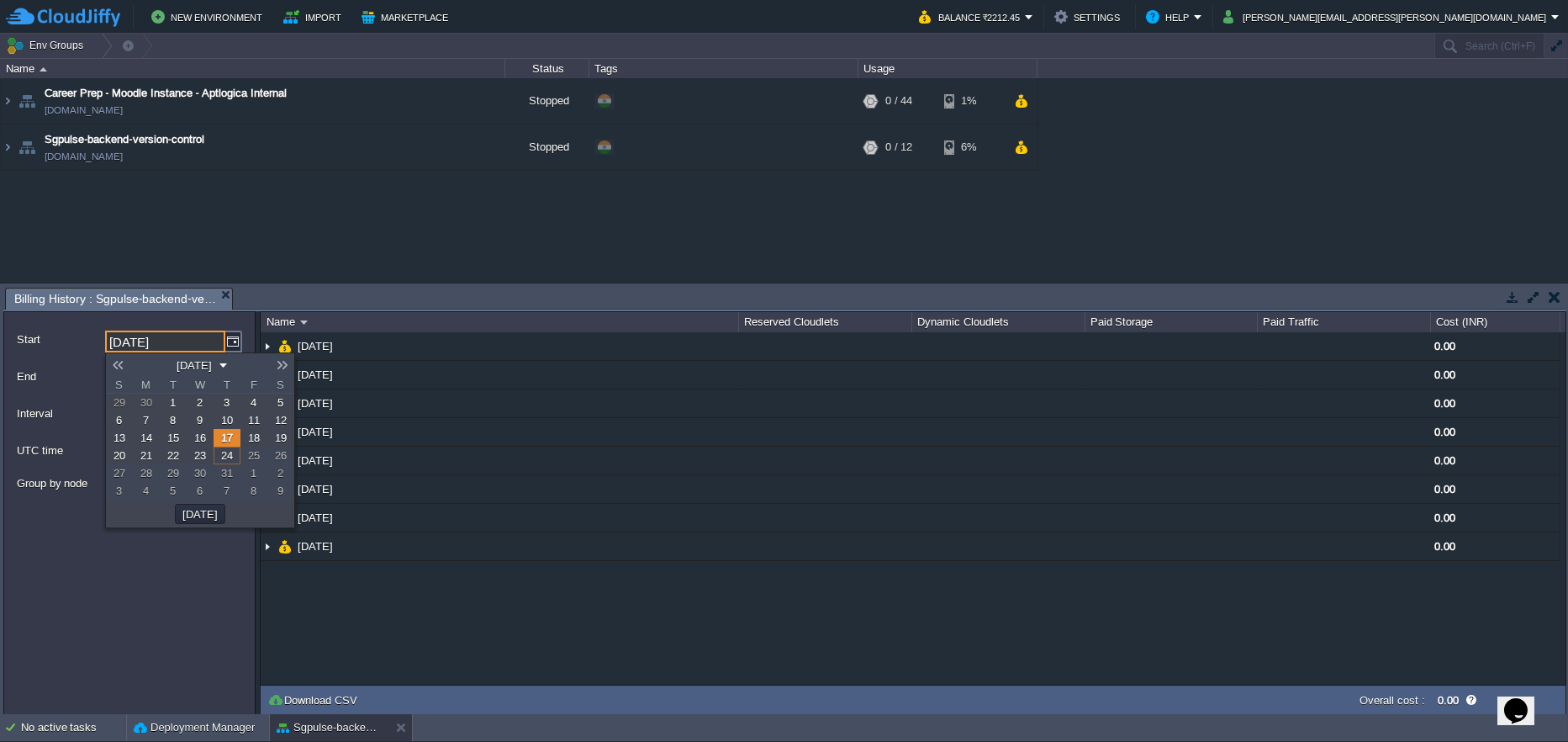 click at bounding box center [118, 365] 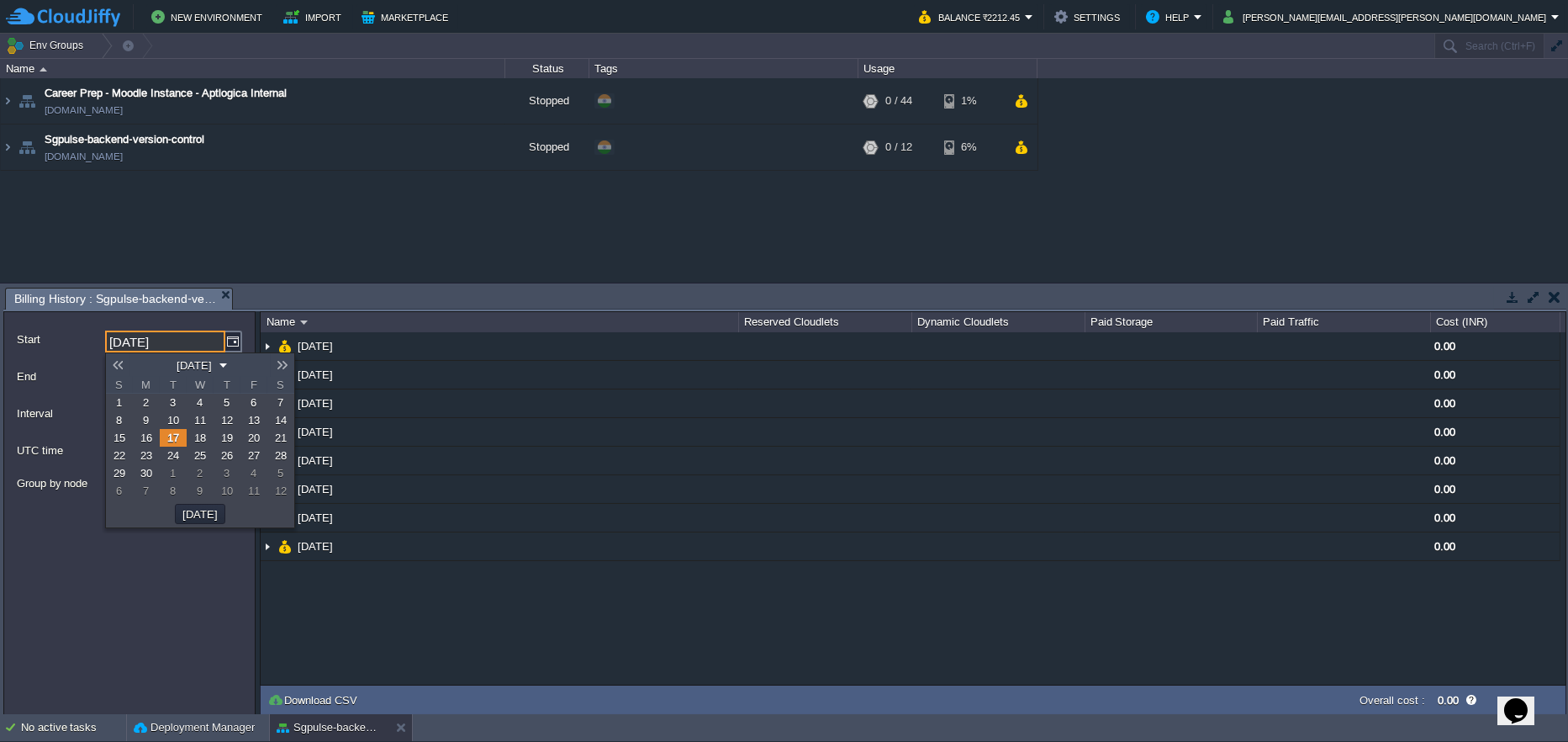 click on "1" at bounding box center [119, 402] 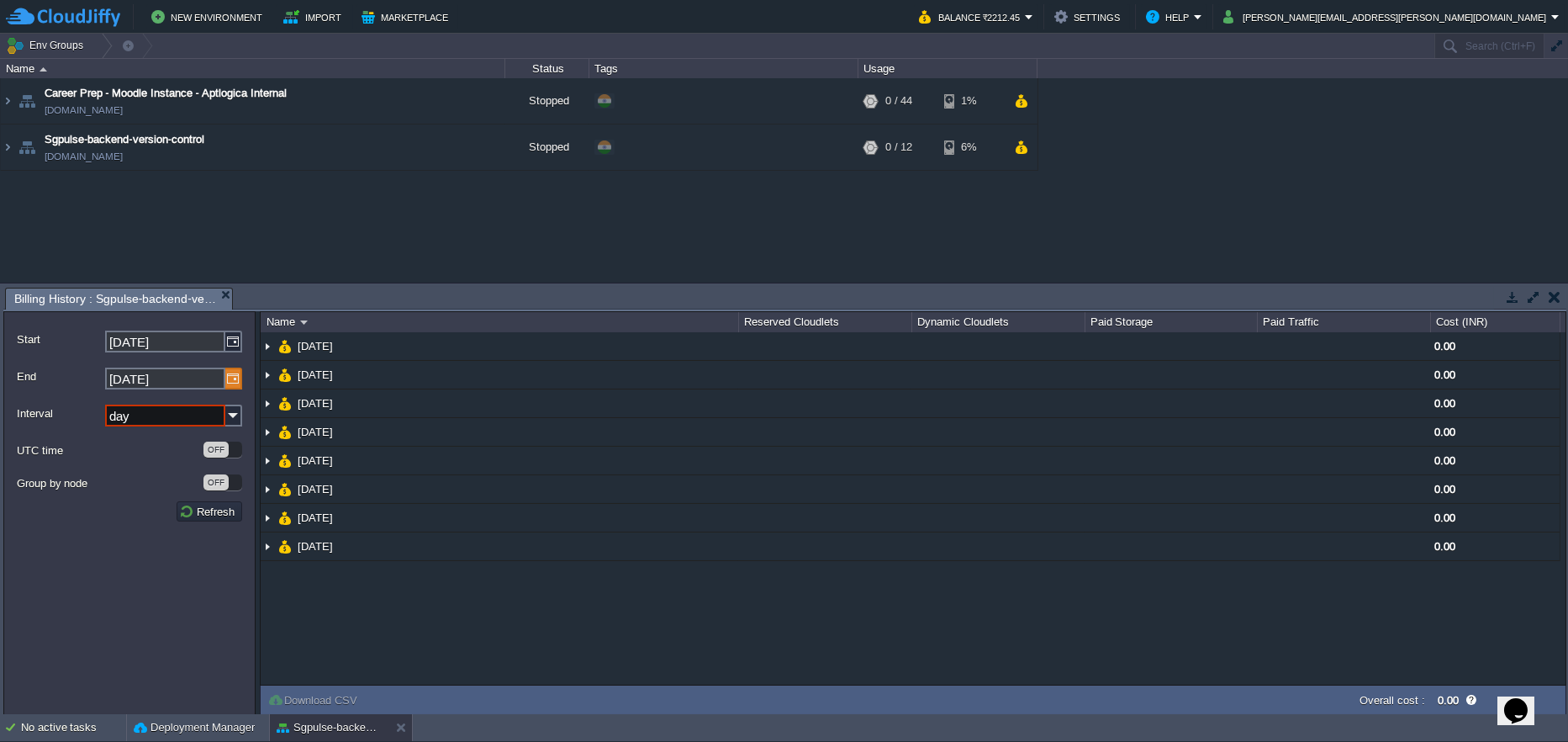click at bounding box center (234, 379) 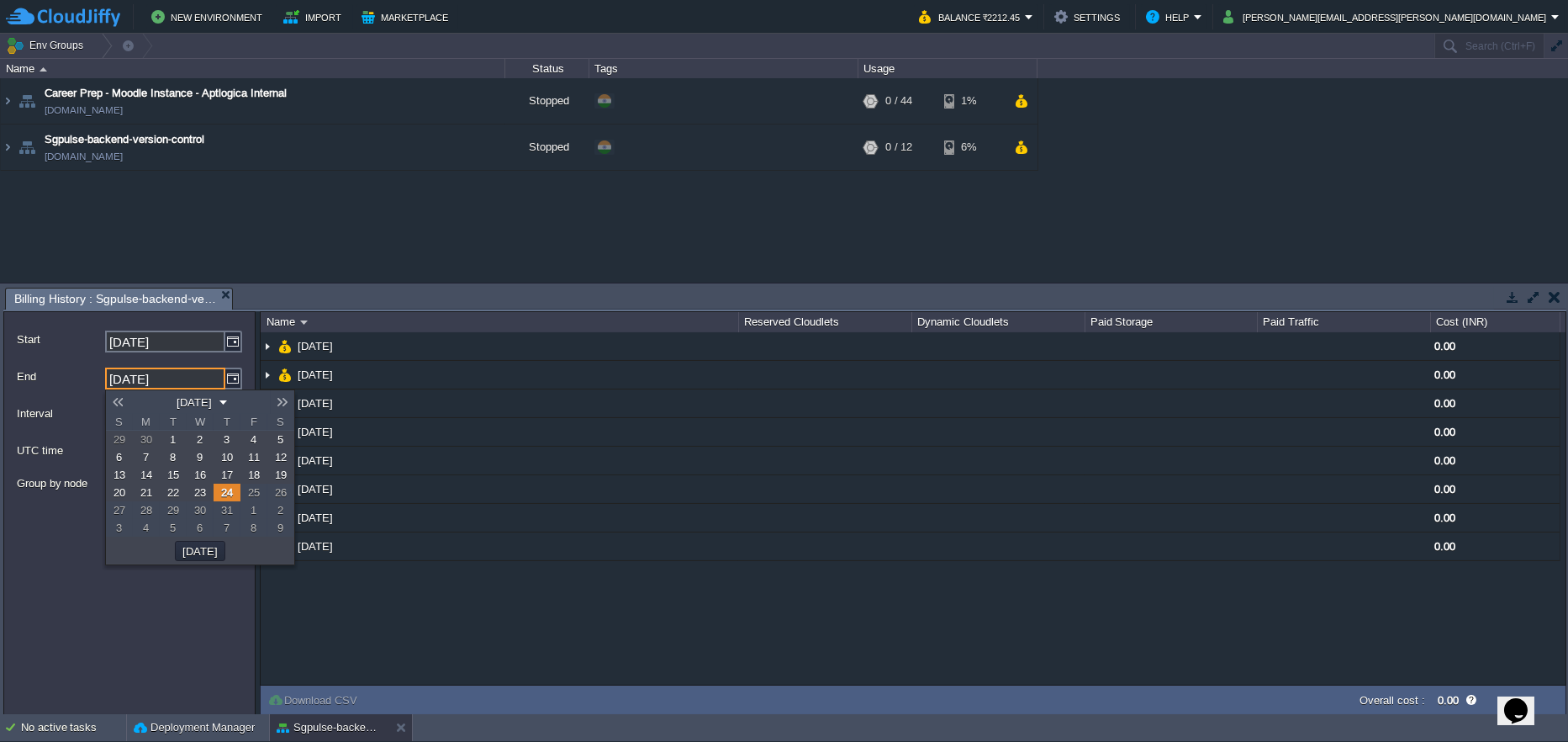 click on "30" at bounding box center (146, 439) 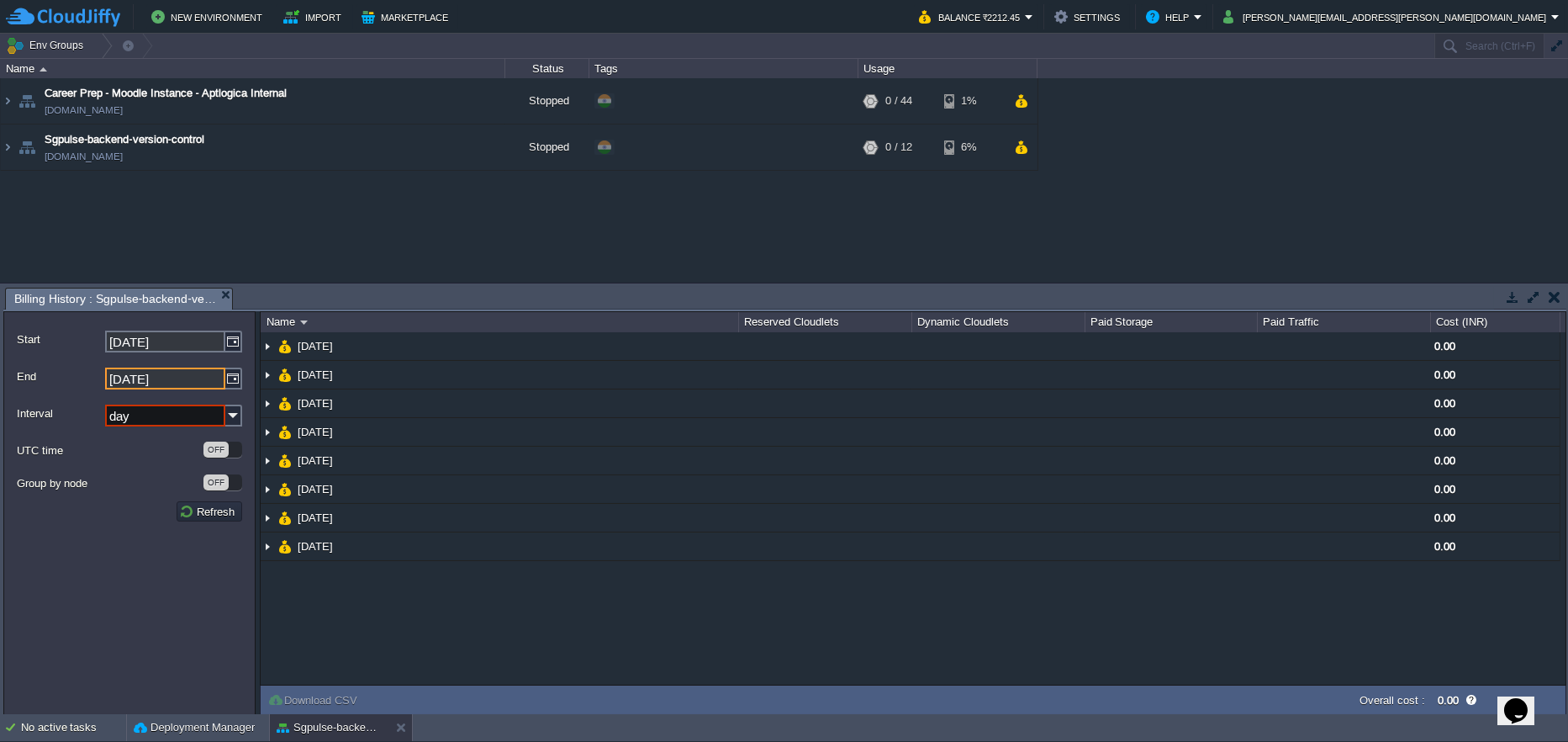 click on "day" at bounding box center [165, 416] 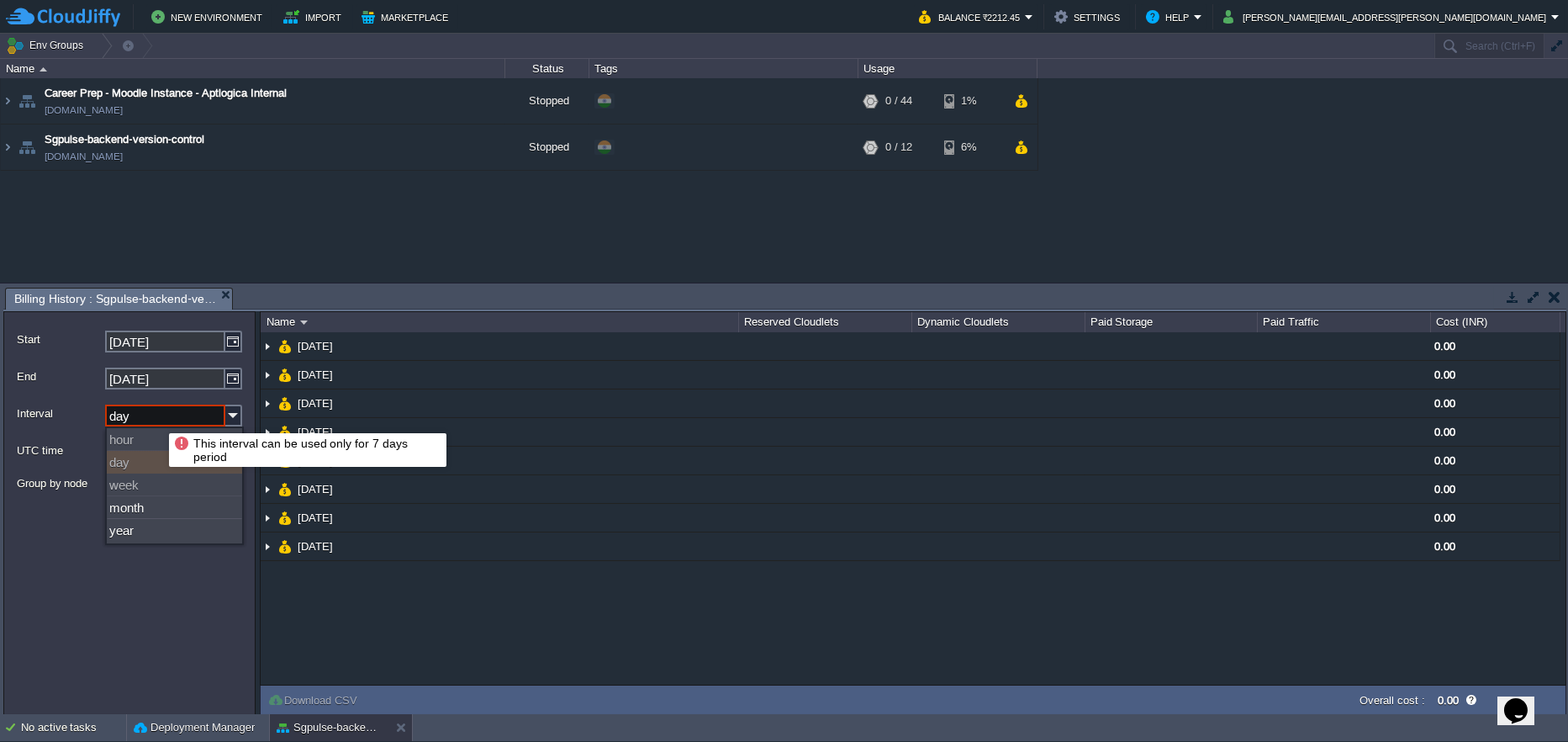 click on "day" at bounding box center [165, 416] 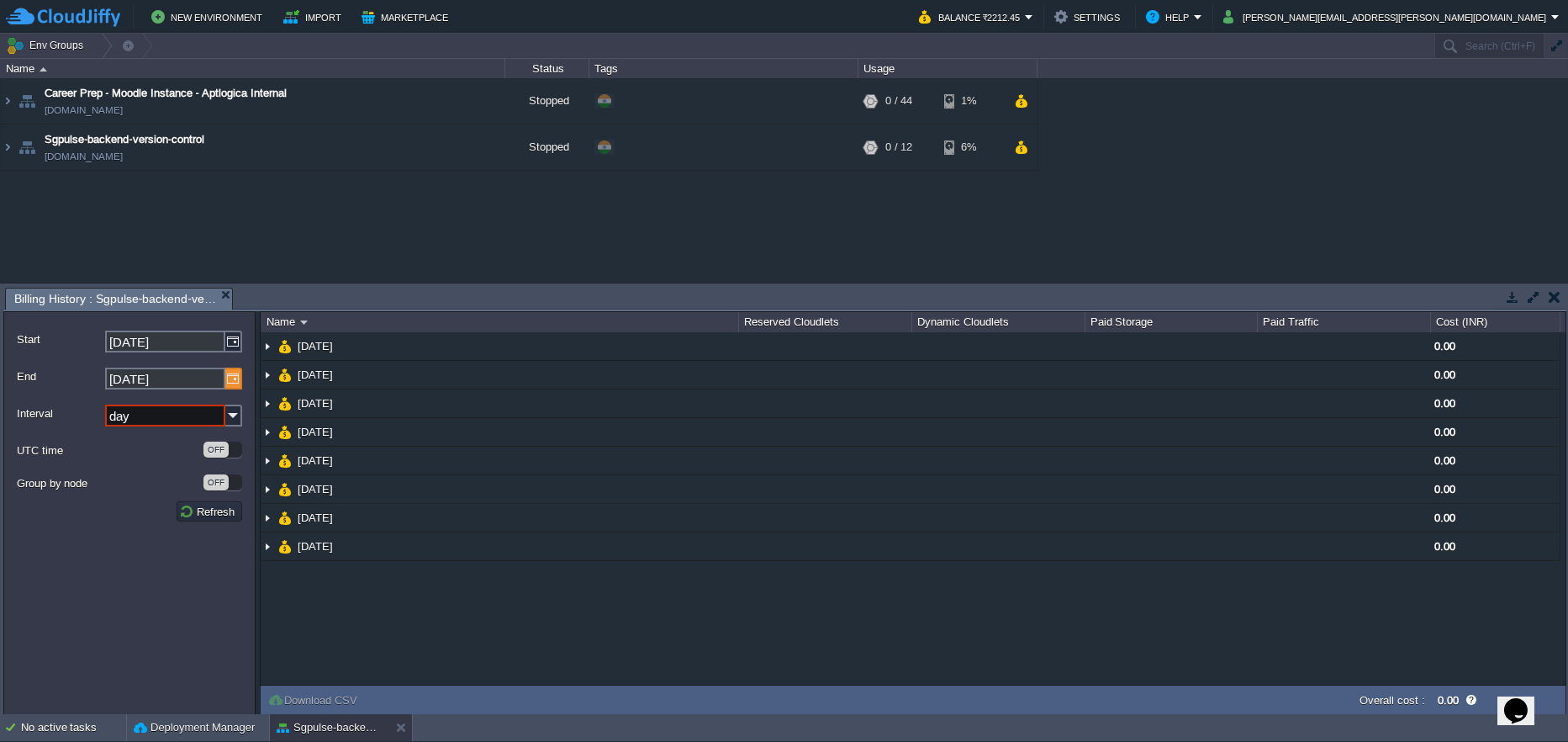 click at bounding box center (234, 379) 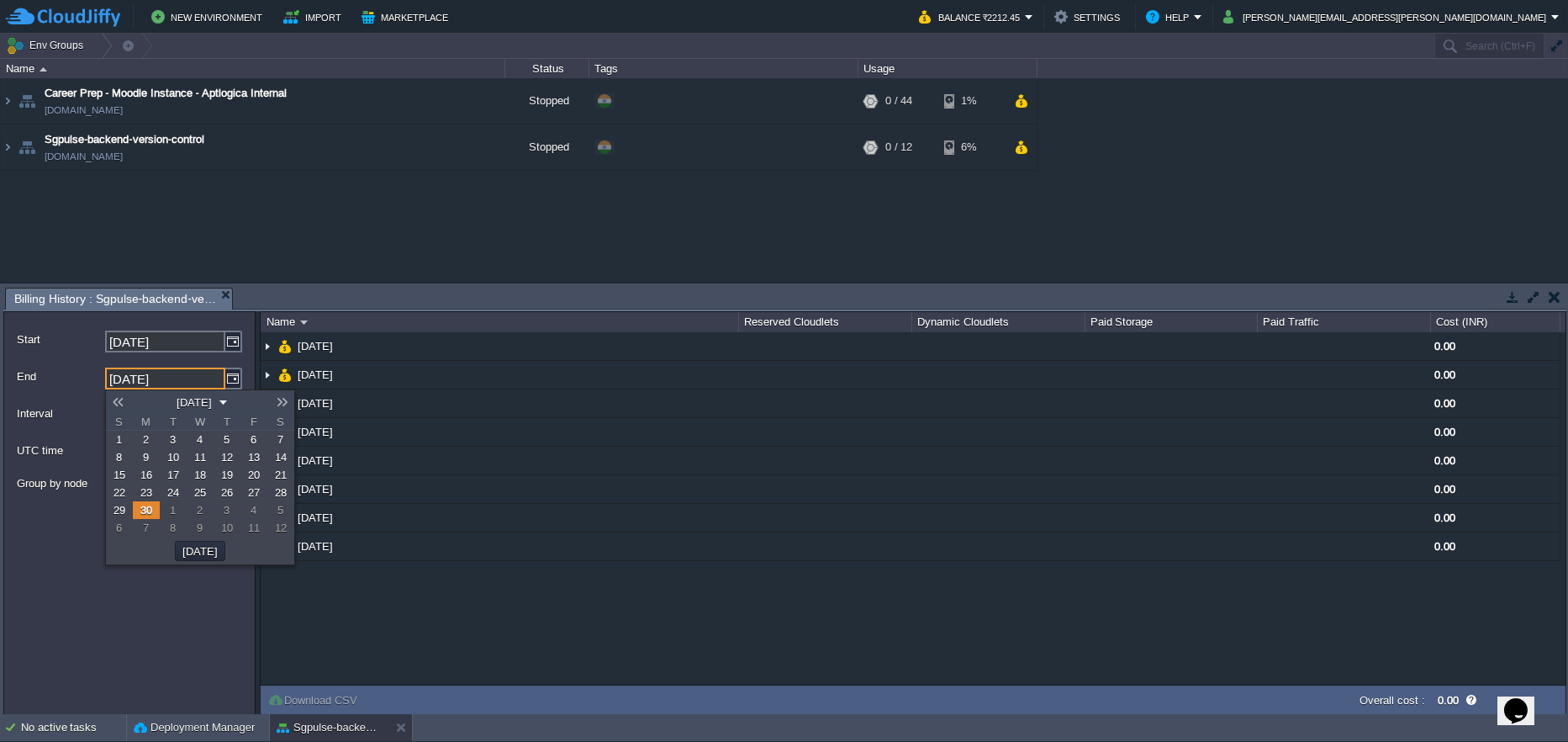click on "7" at bounding box center (281, 439) 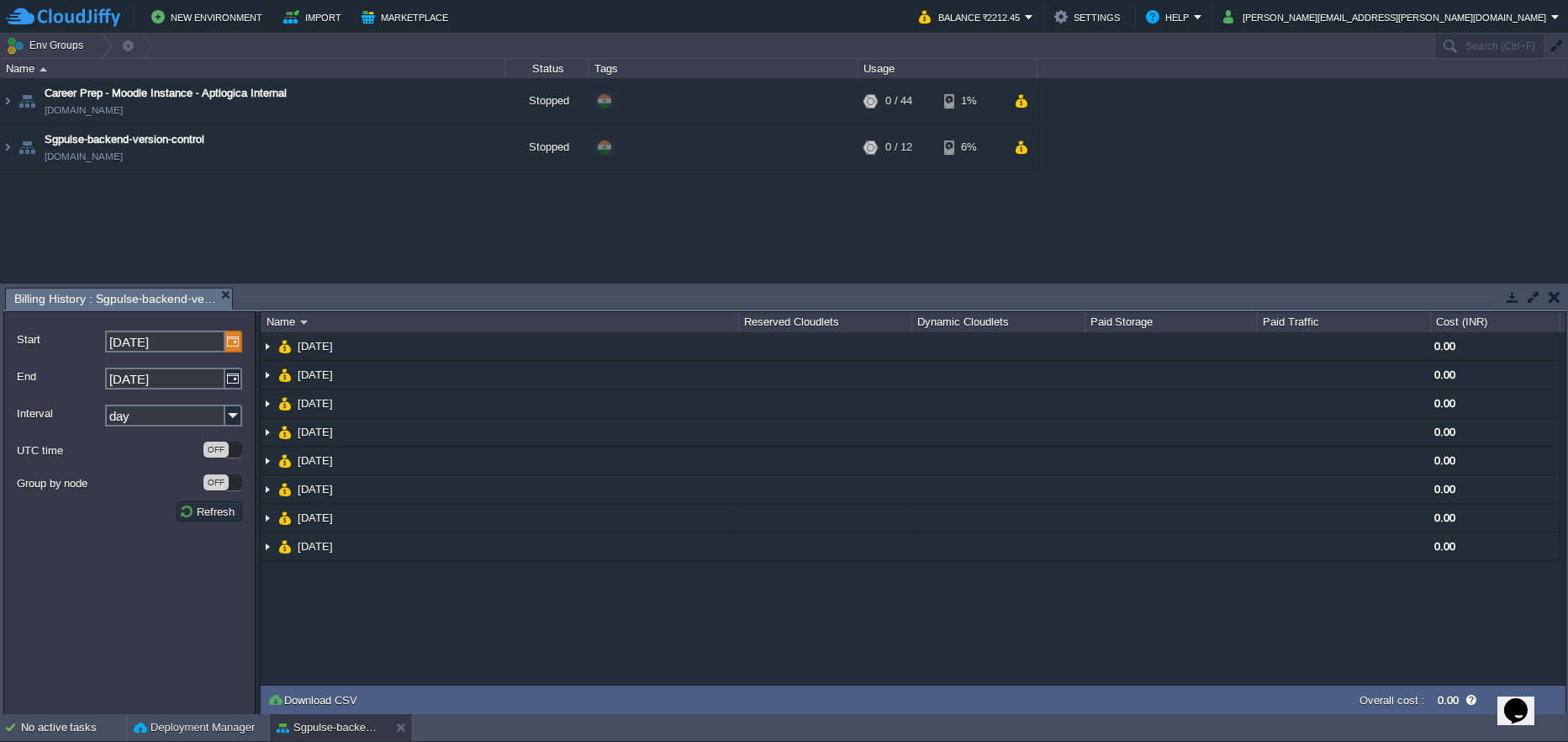 click at bounding box center [234, 342] 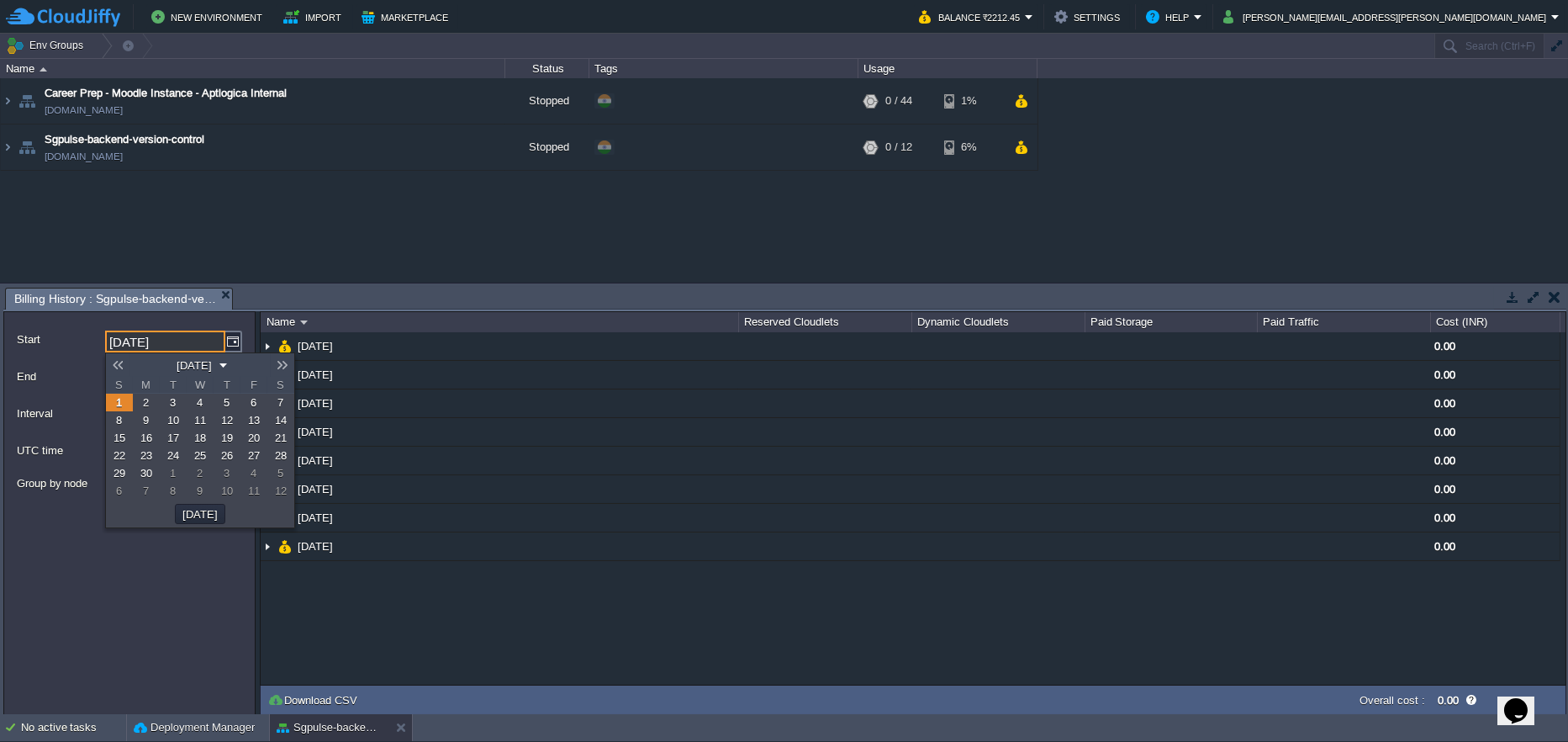 click on "Start [DATE] End [DATE] Interval day UTC time OFF Group by node OFF Refresh" at bounding box center (129, 513) 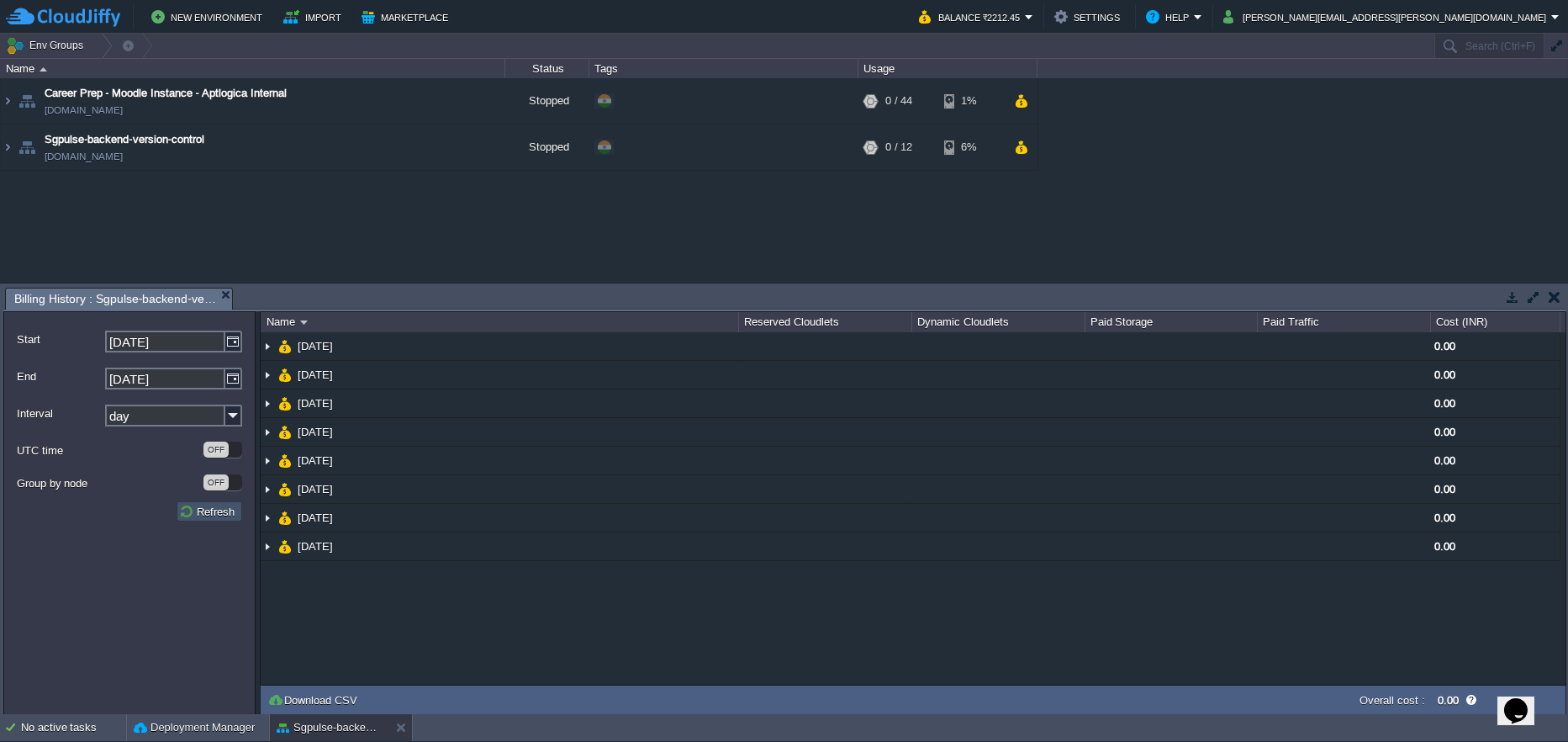 click on "Refresh" at bounding box center [209, 511] 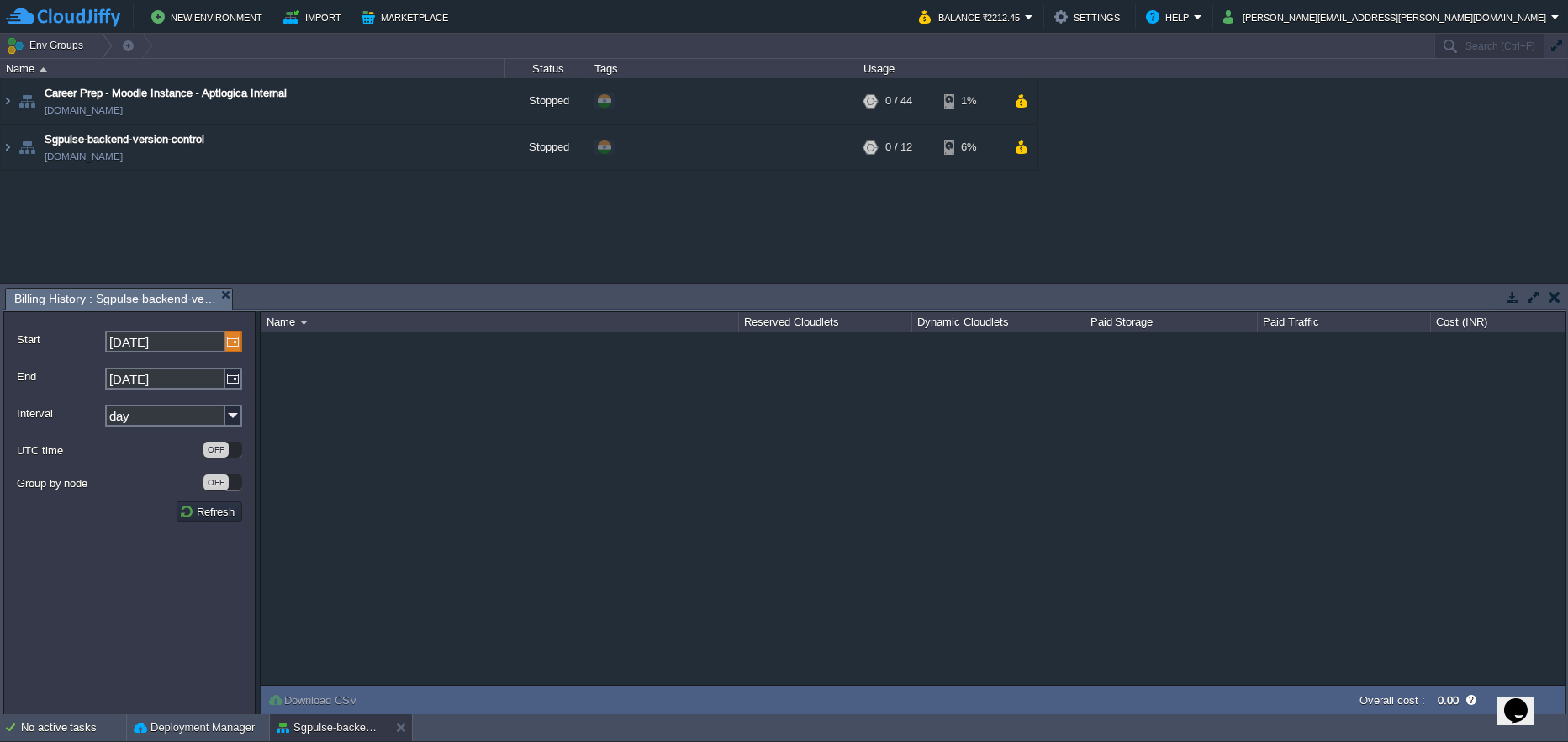 click at bounding box center [234, 342] 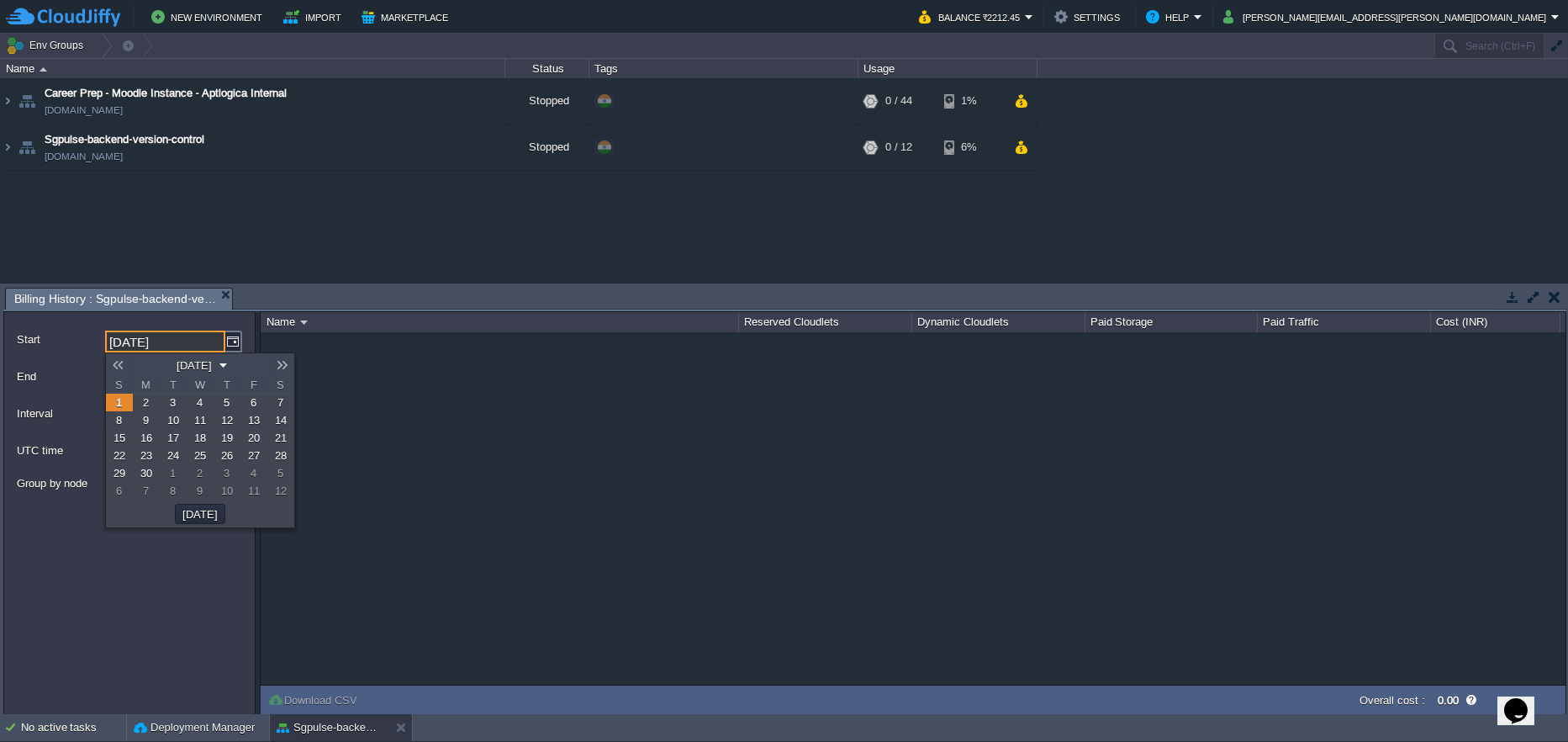 click on "8" at bounding box center (119, 420) 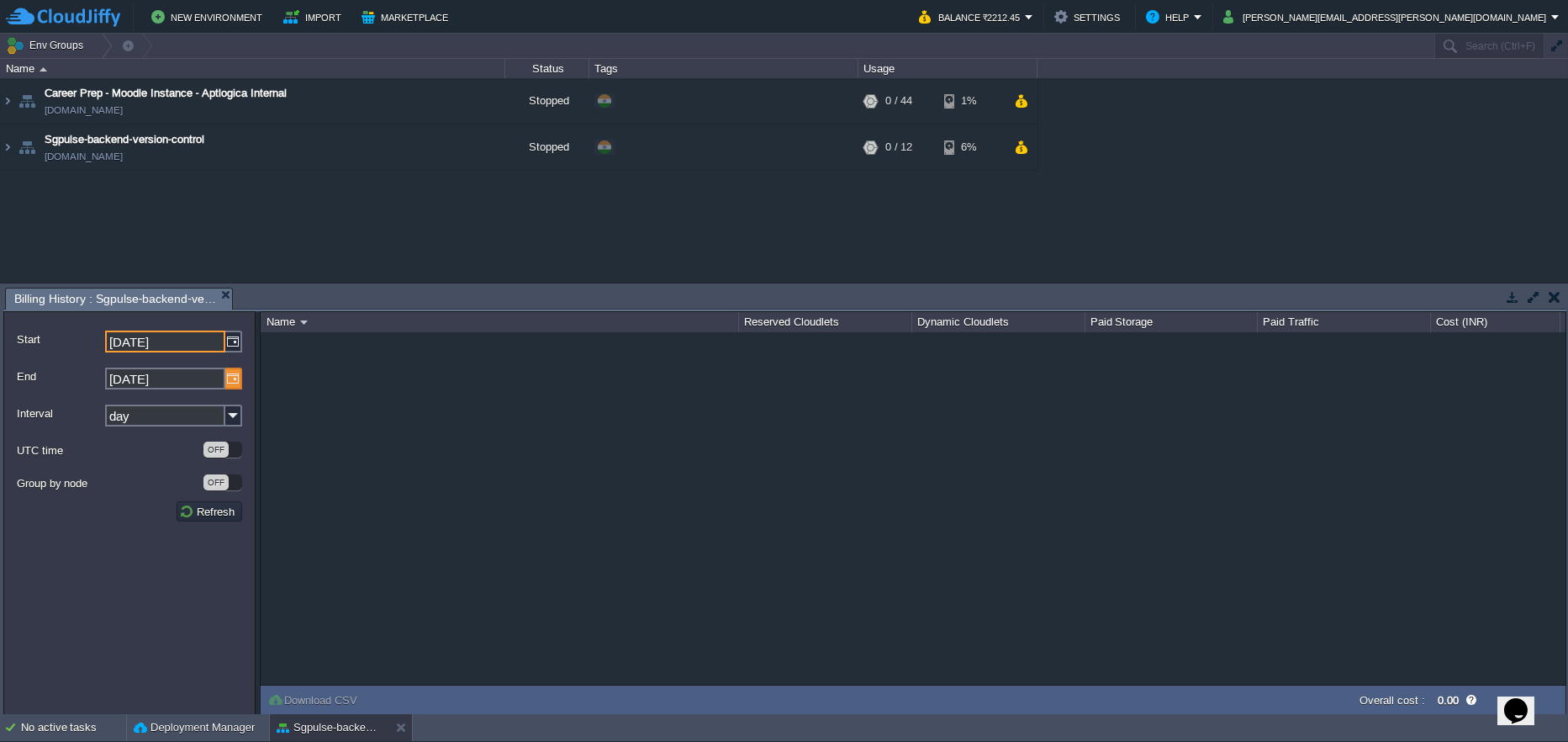 click at bounding box center (234, 379) 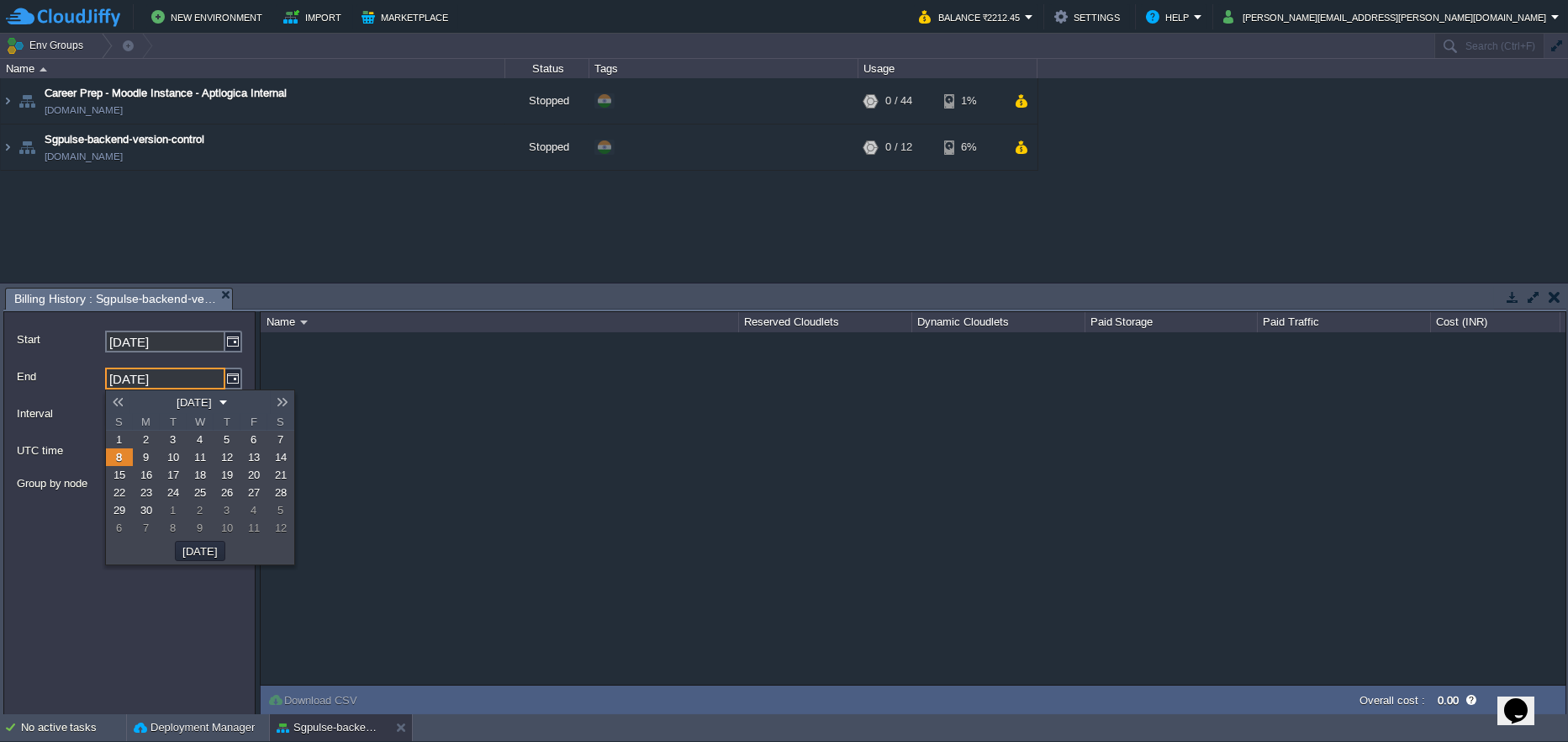 drag, startPoint x: 282, startPoint y: 454, endPoint x: 246, endPoint y: 454, distance: 36 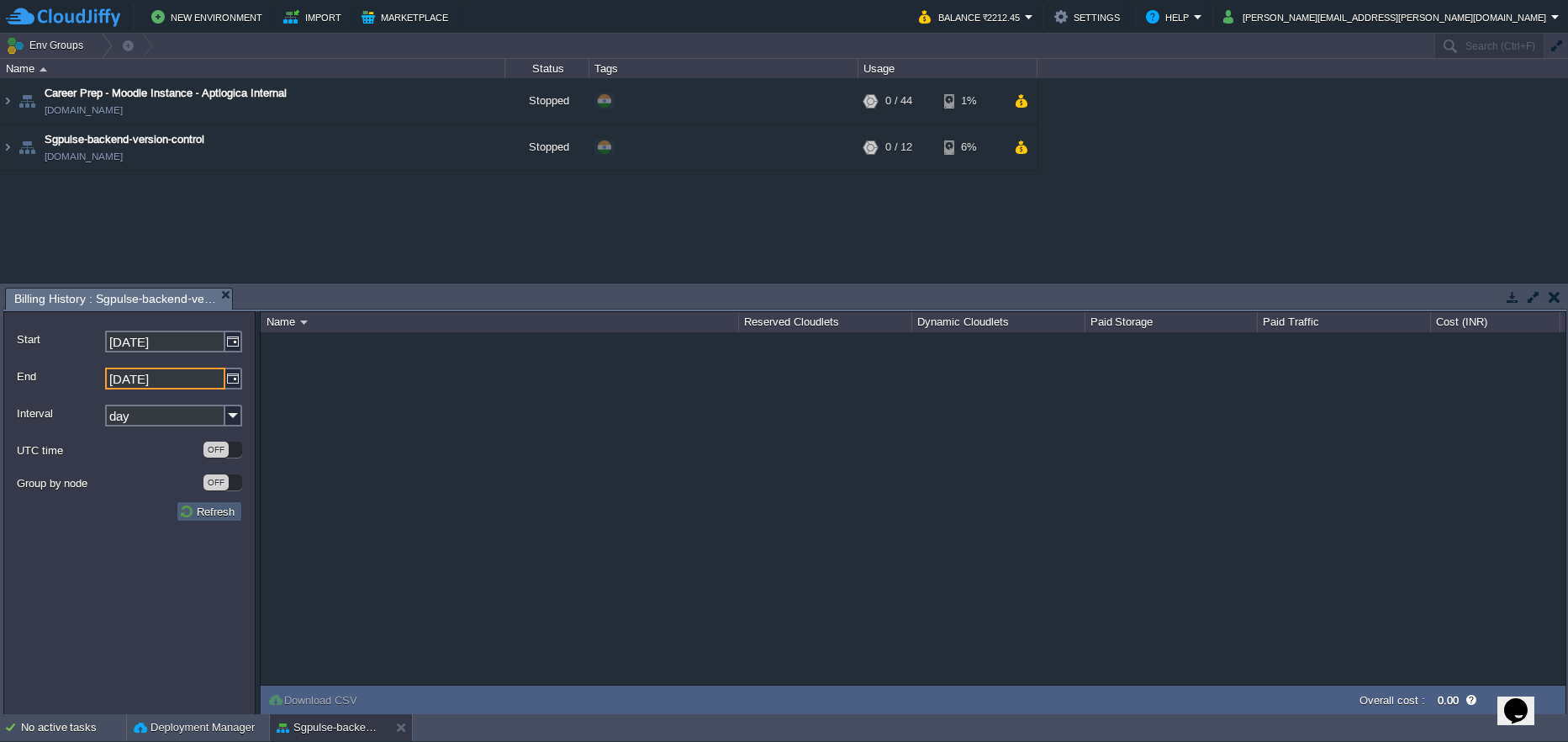 click on "Refresh" at bounding box center [209, 511] 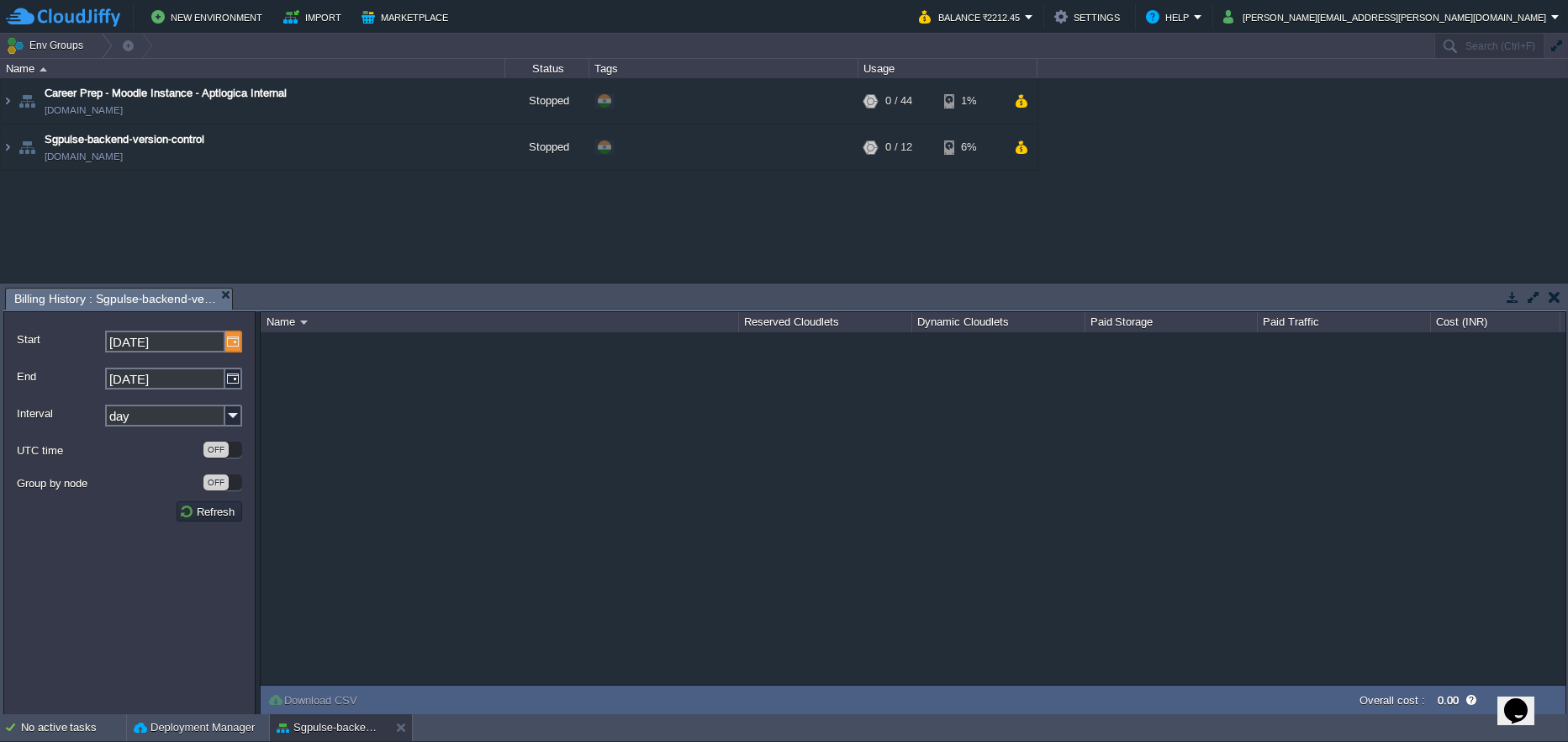 click at bounding box center [234, 342] 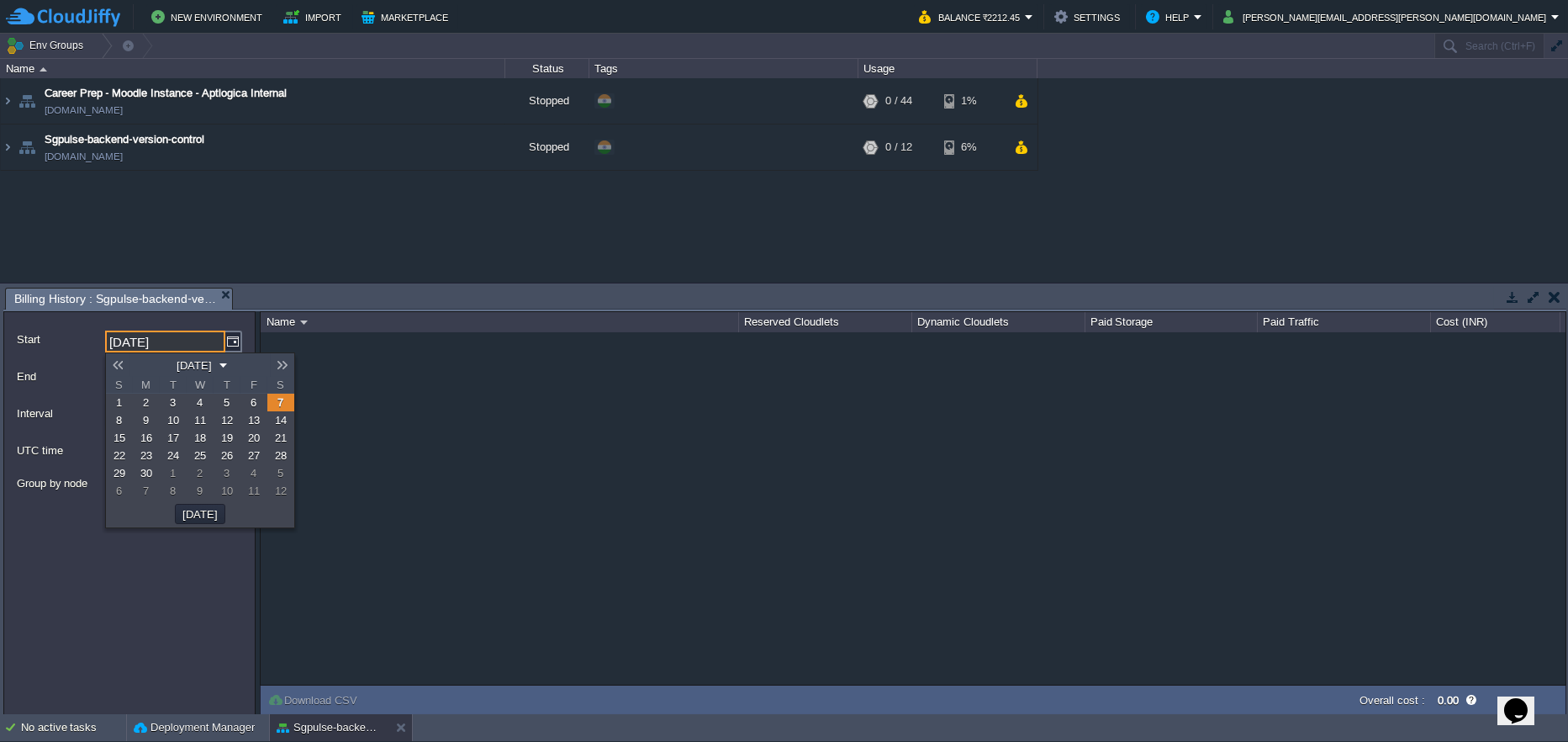 click on "1" at bounding box center [119, 402] 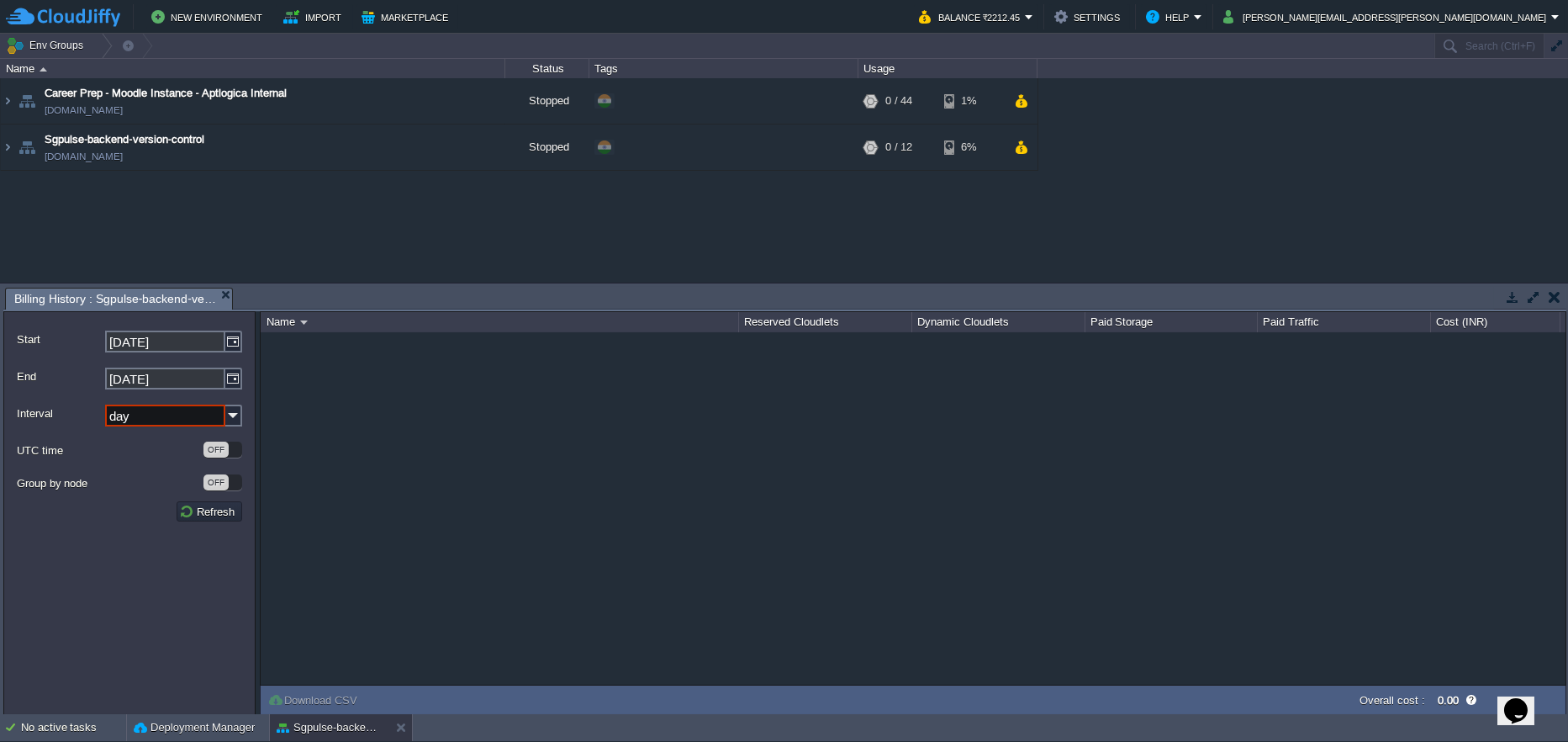 click on "day" at bounding box center (165, 416) 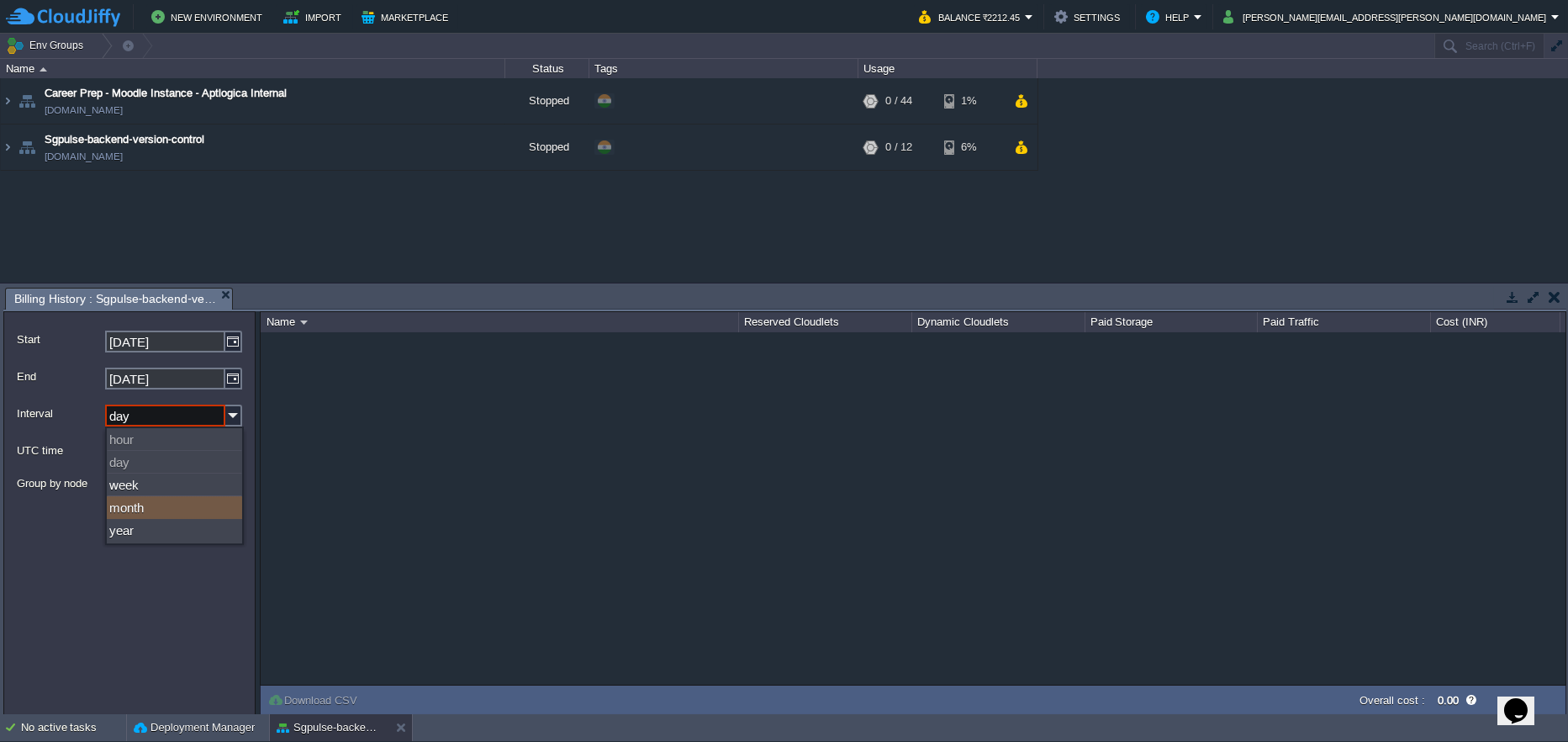 click on "month" at bounding box center (174, 507) 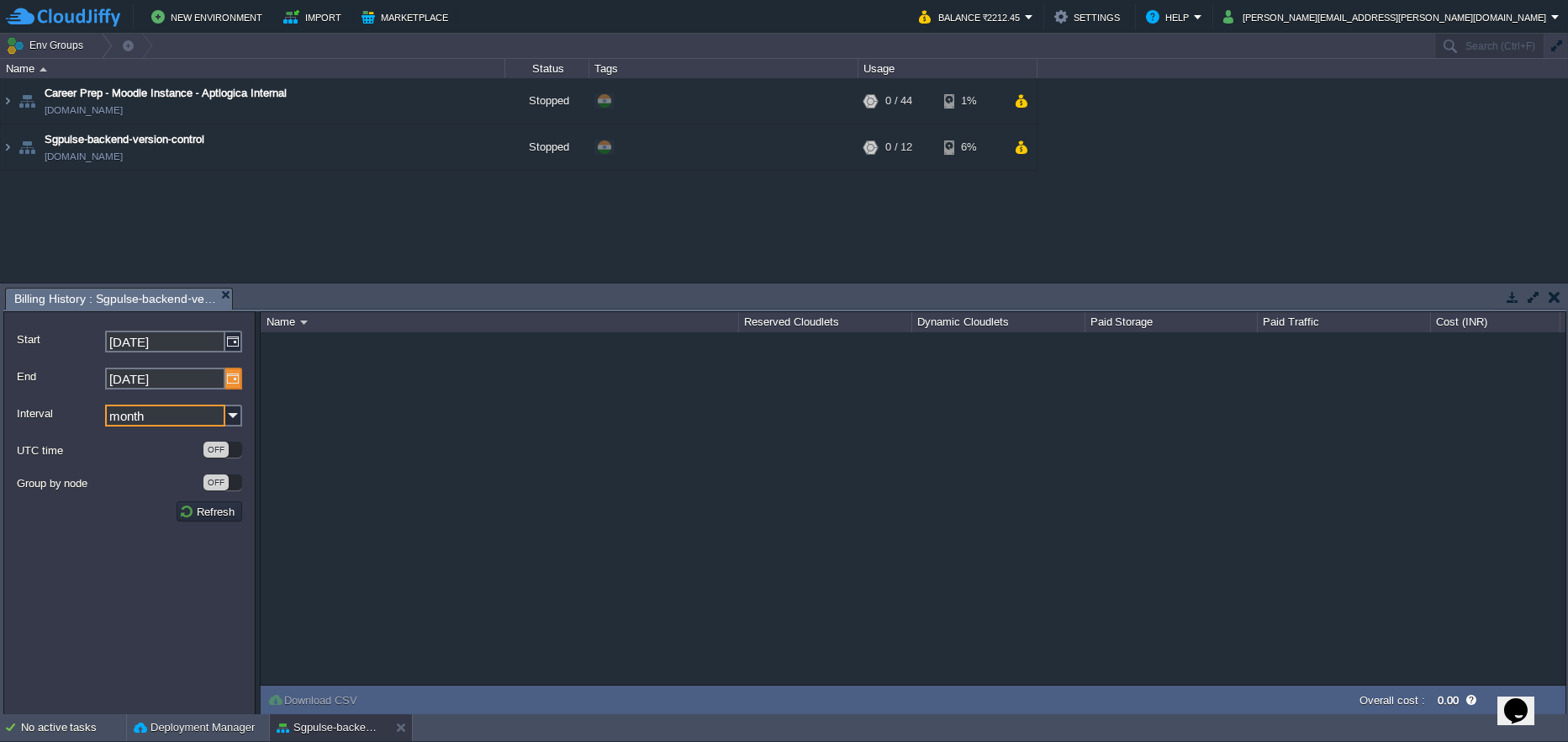 click at bounding box center (234, 379) 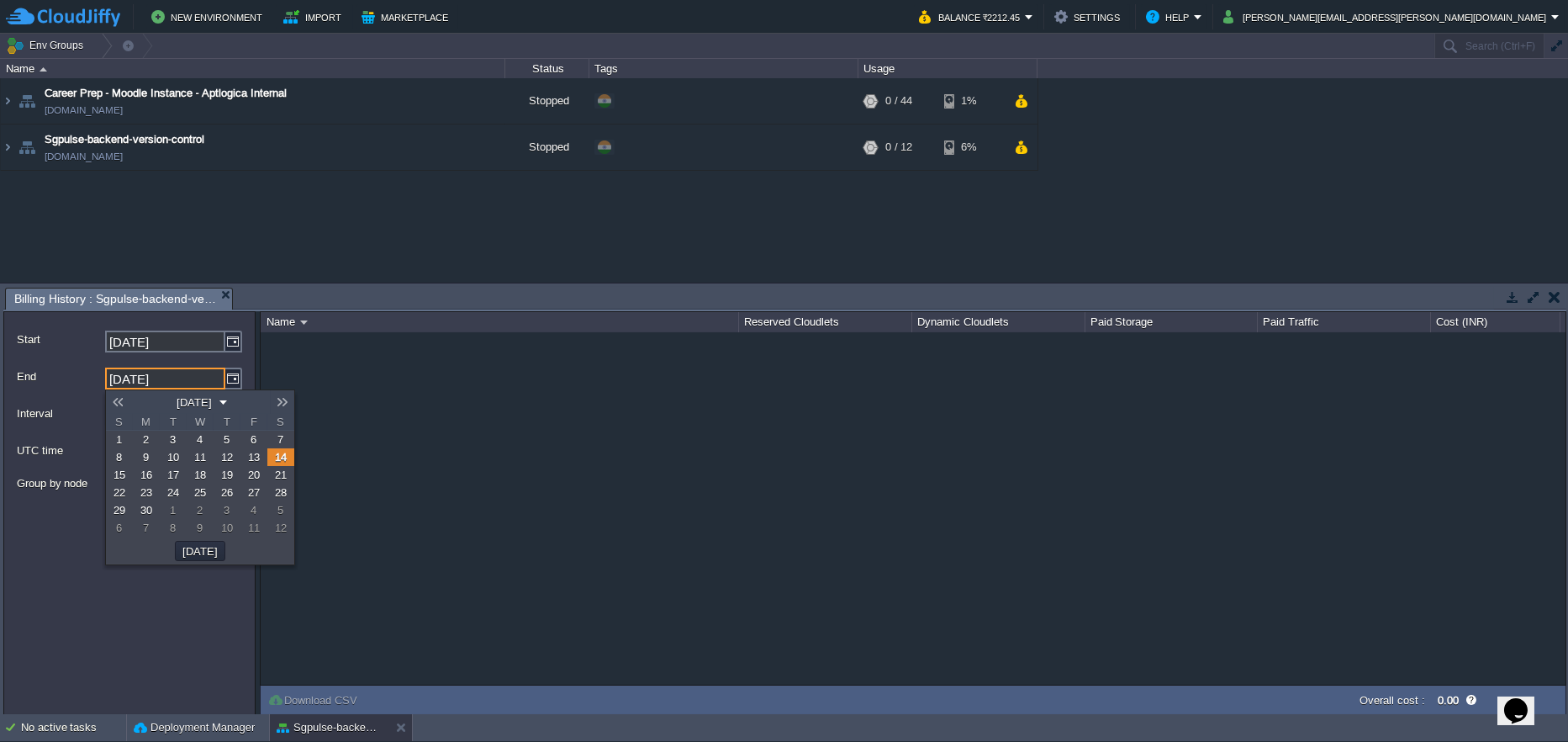 click on "30" at bounding box center [146, 510] 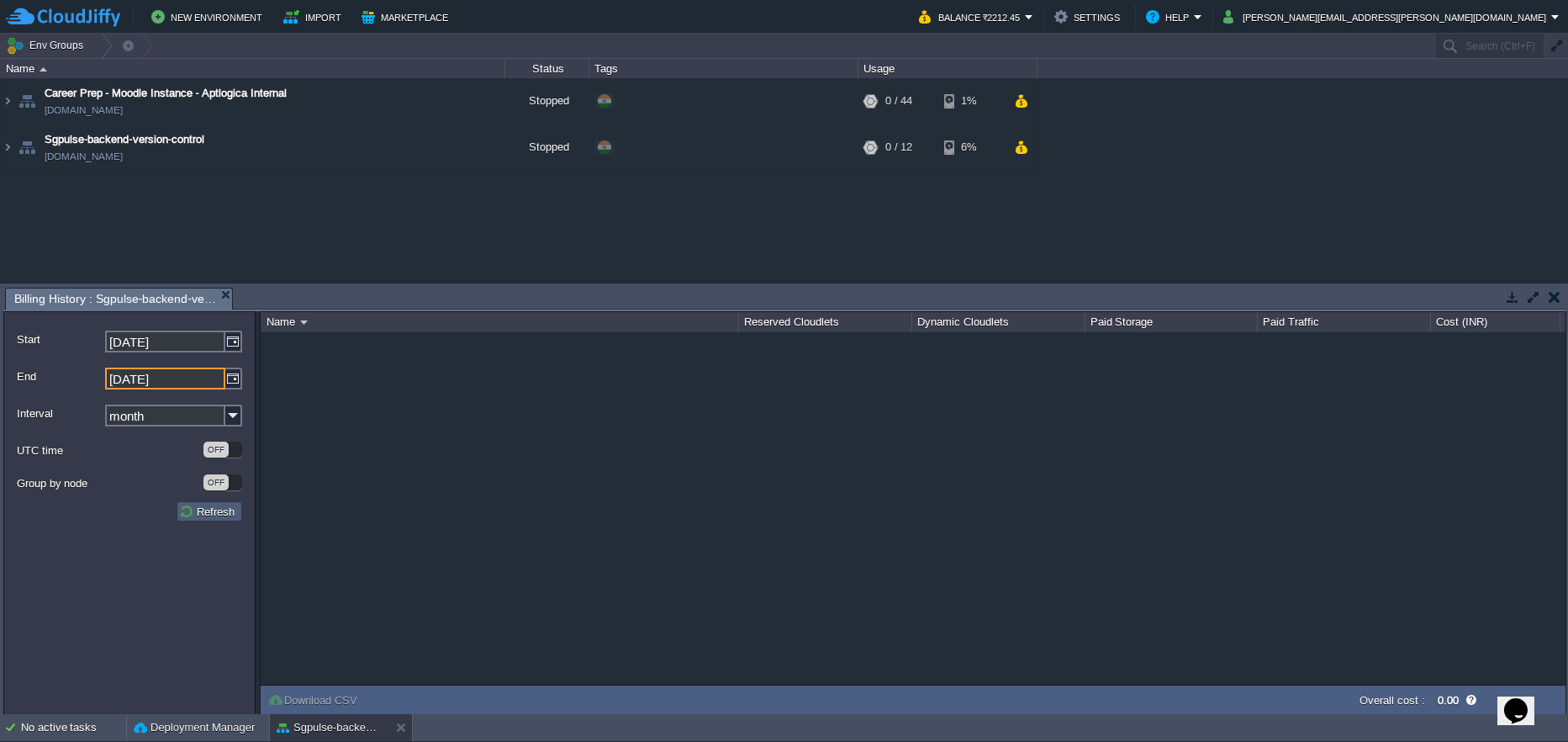 click on "Refresh" at bounding box center [209, 511] 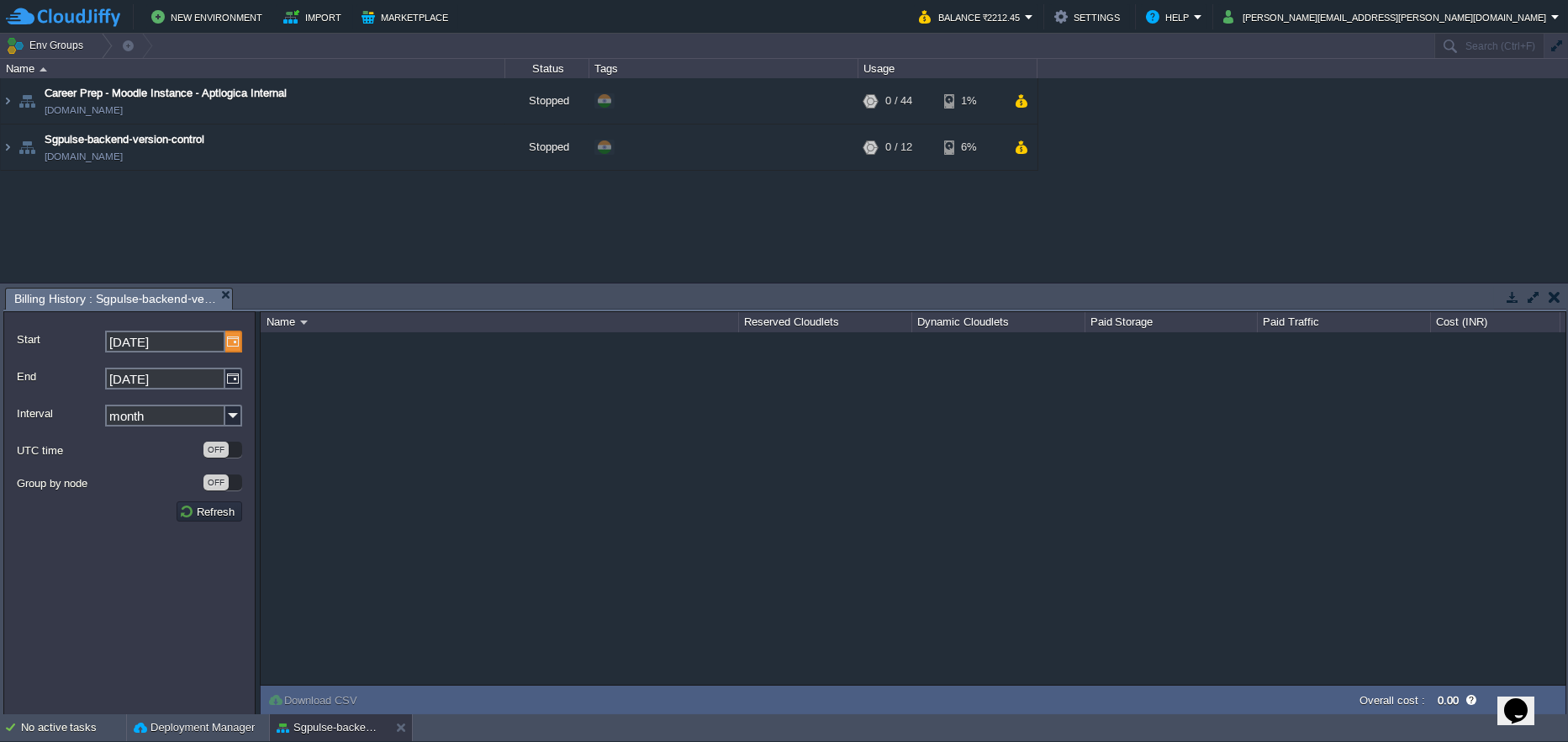 click at bounding box center (234, 342) 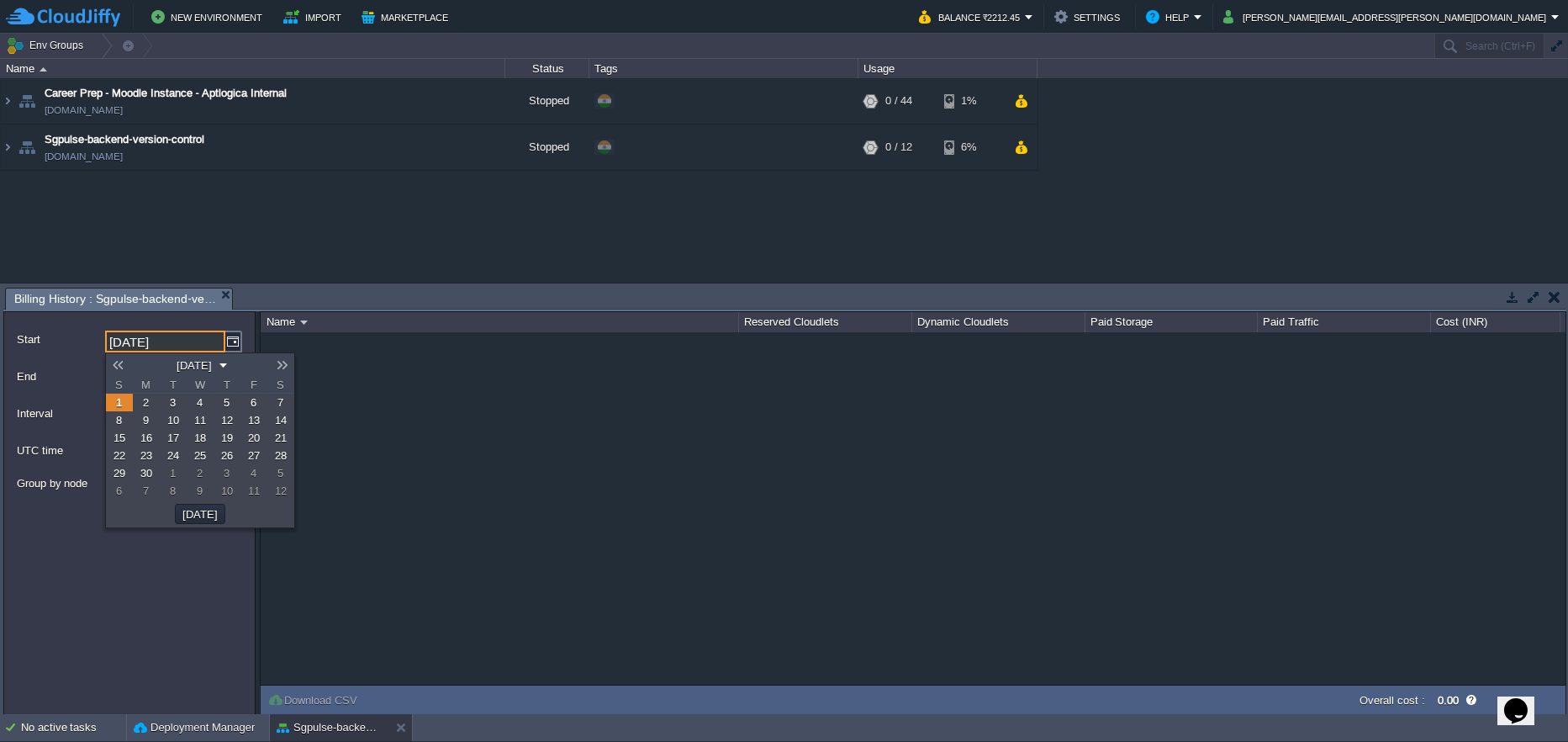 click at bounding box center (282, 365) 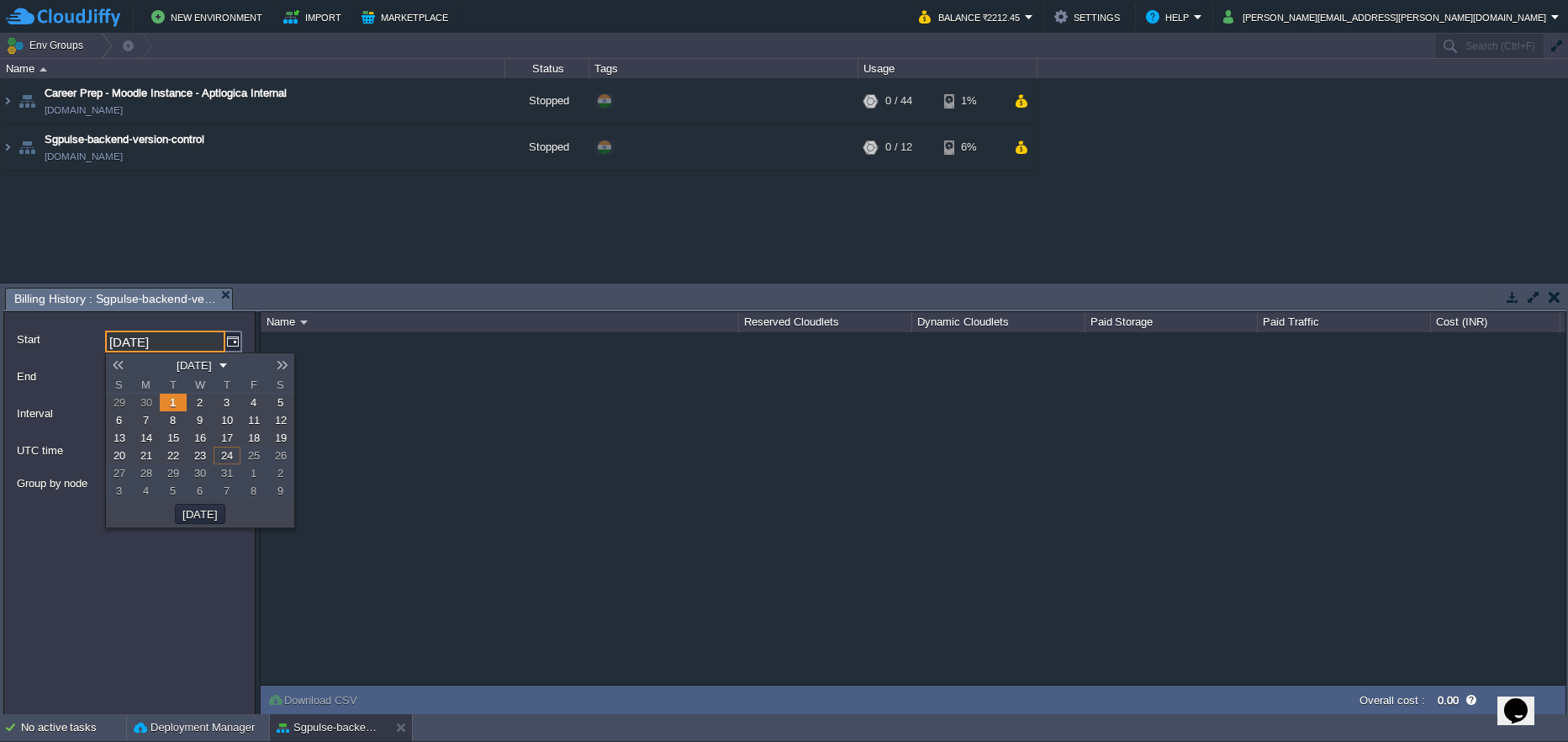 click on "1" at bounding box center [173, 402] 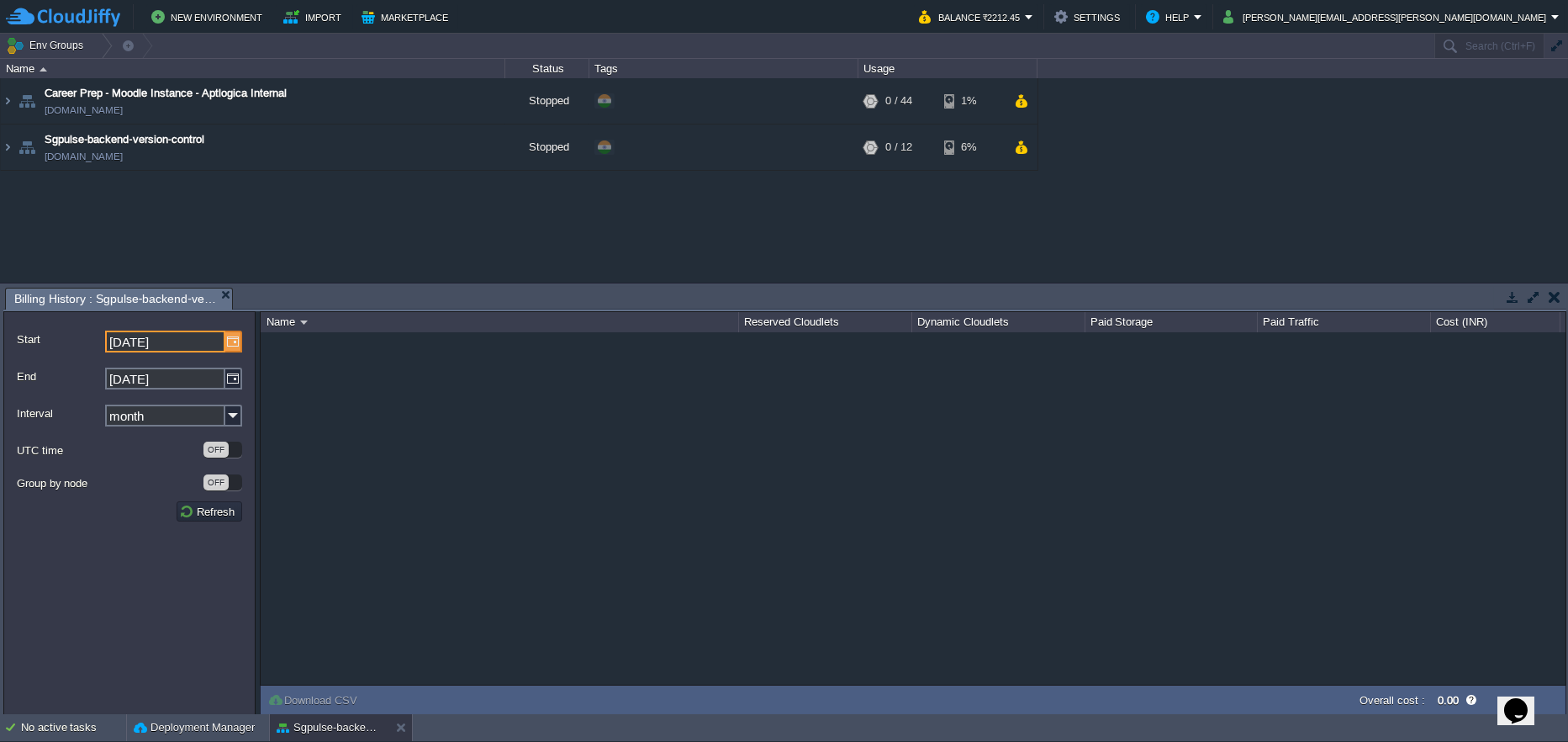 click at bounding box center [234, 342] 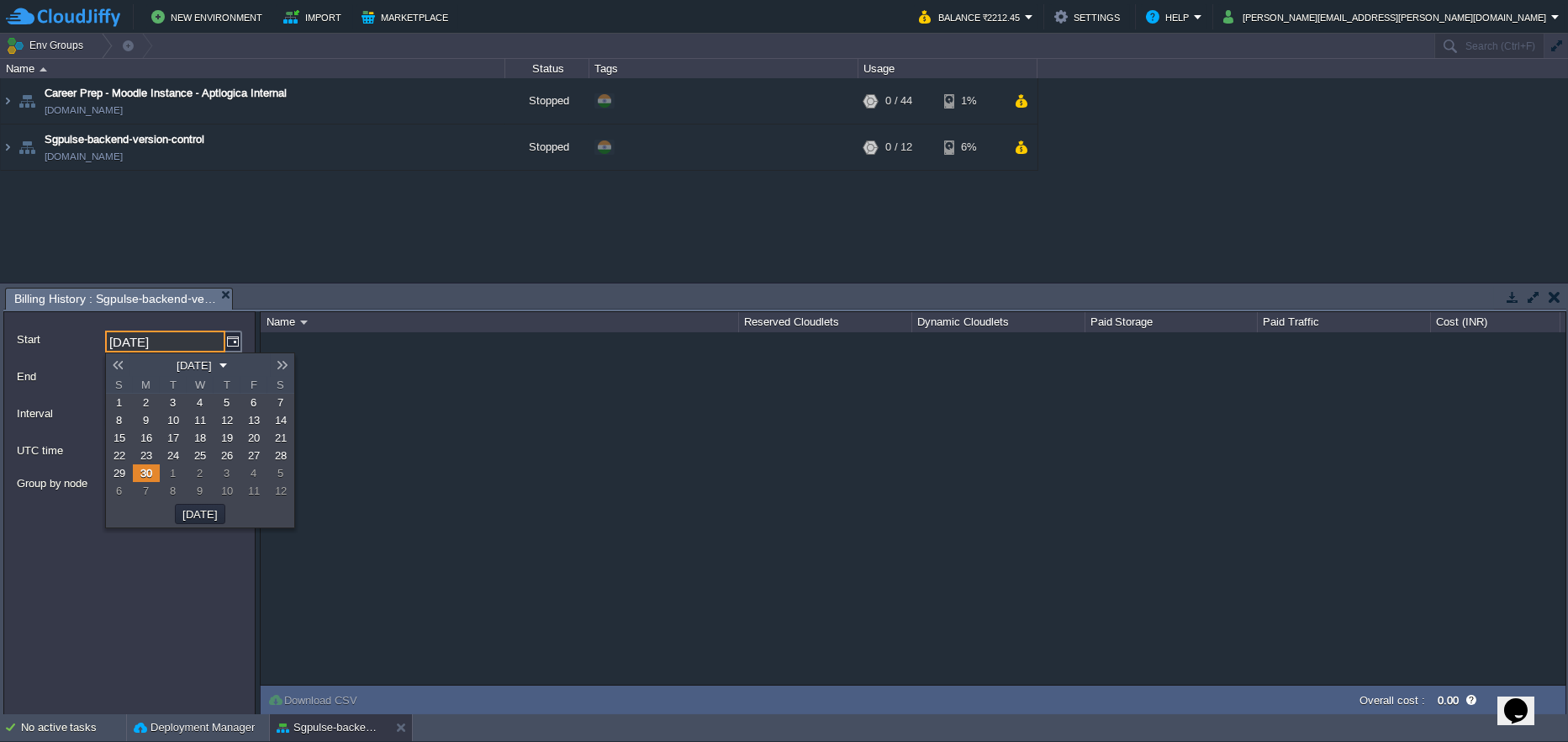 click on "1" at bounding box center [119, 402] 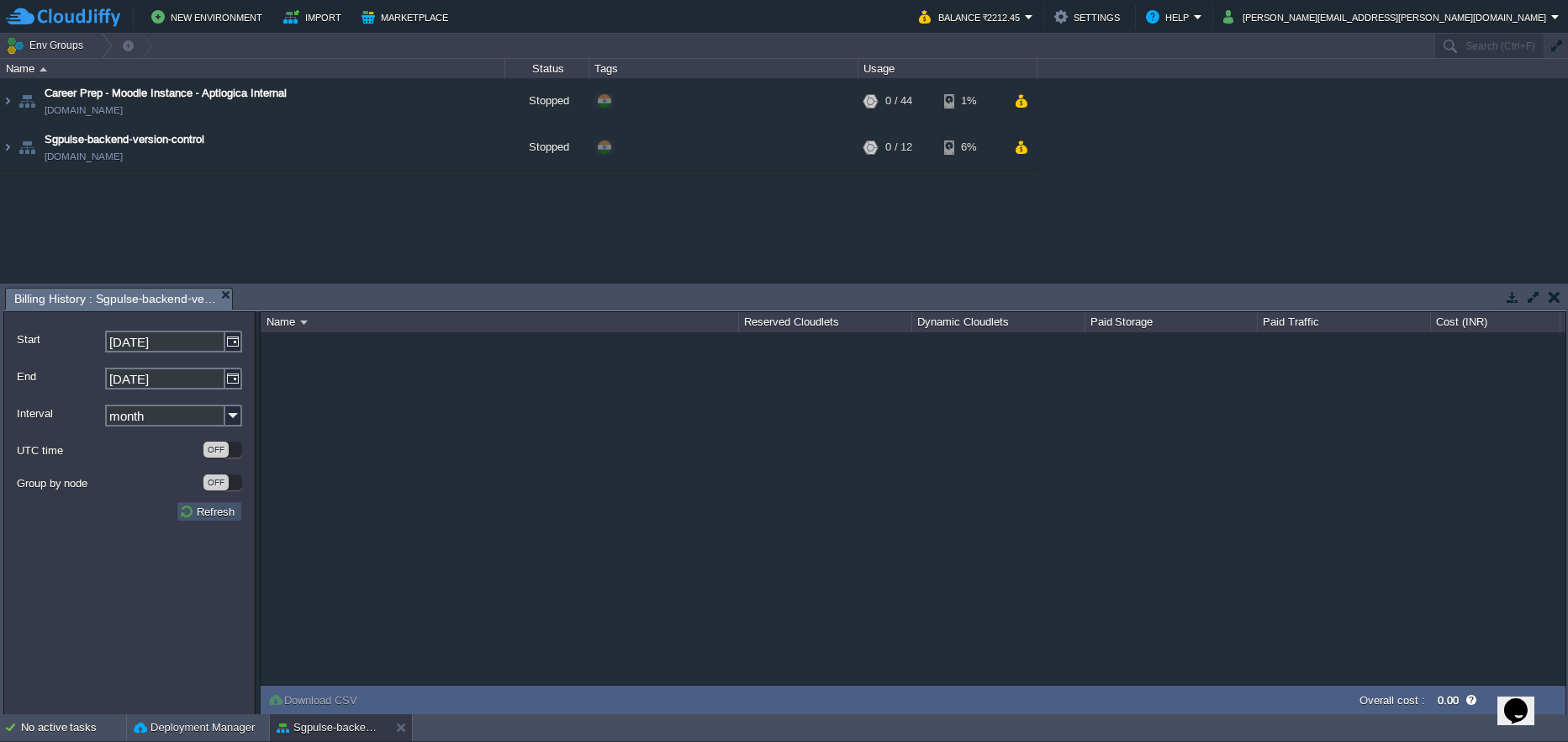 click on "Refresh" at bounding box center [209, 511] 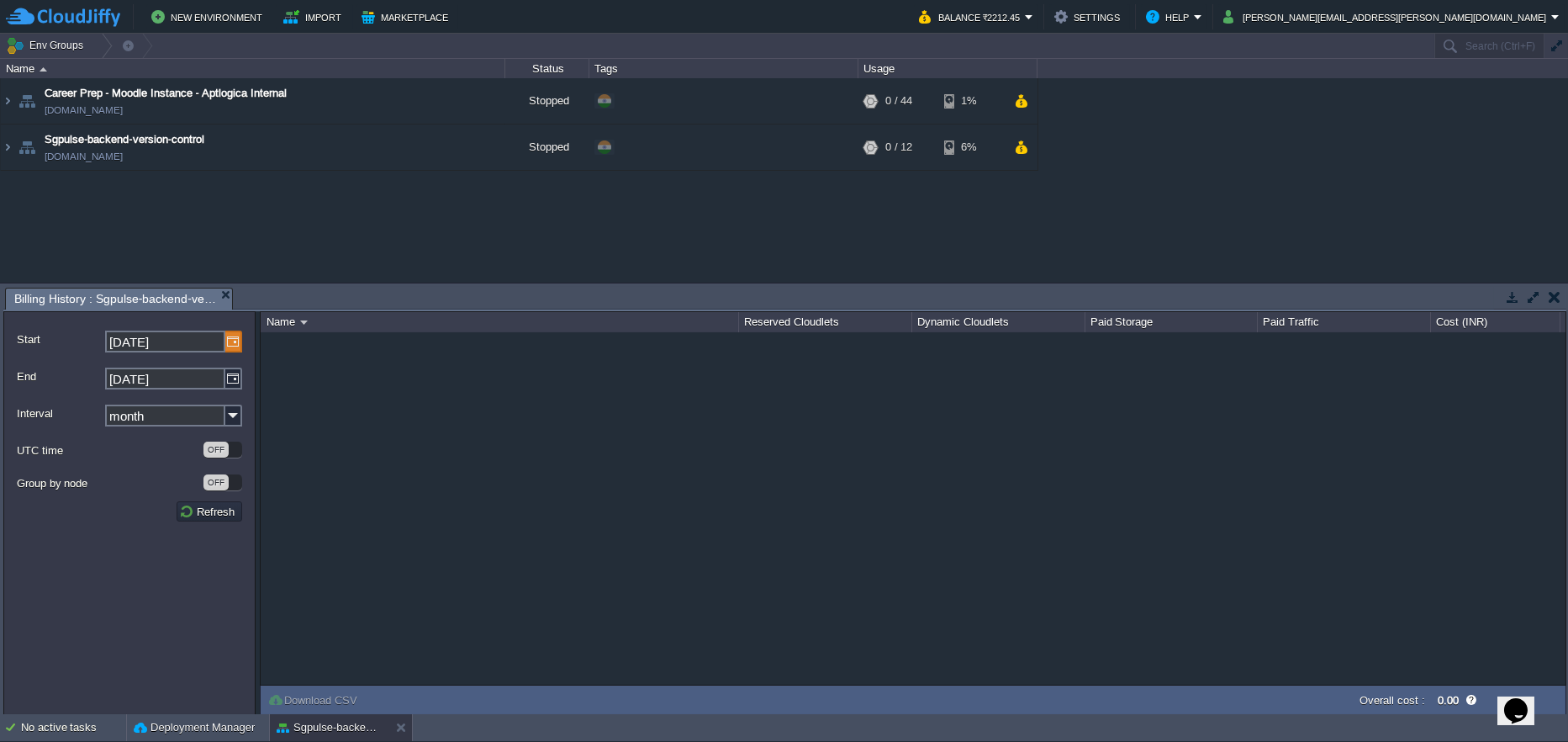 click at bounding box center [234, 342] 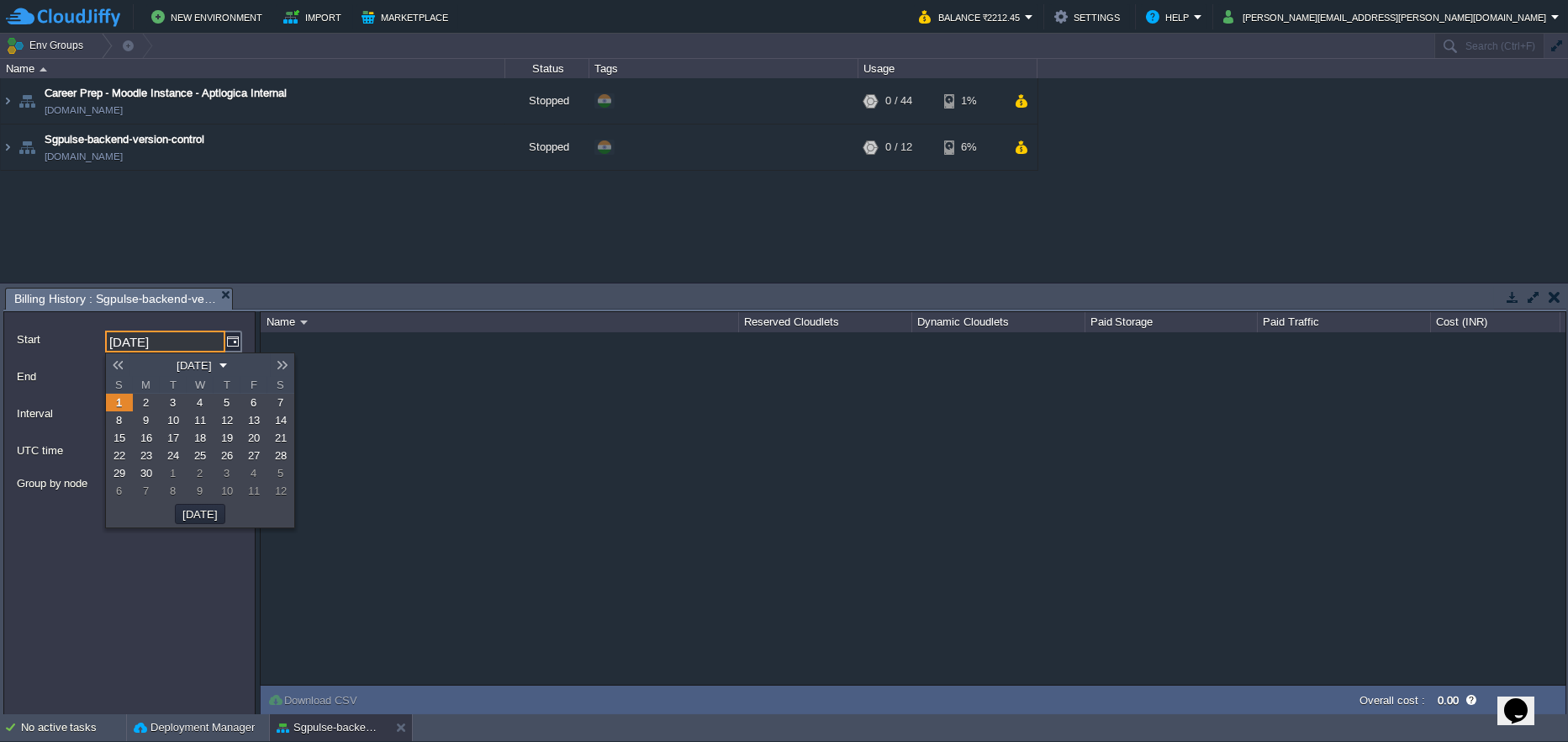 click on "[DATE]" at bounding box center (199, 365) 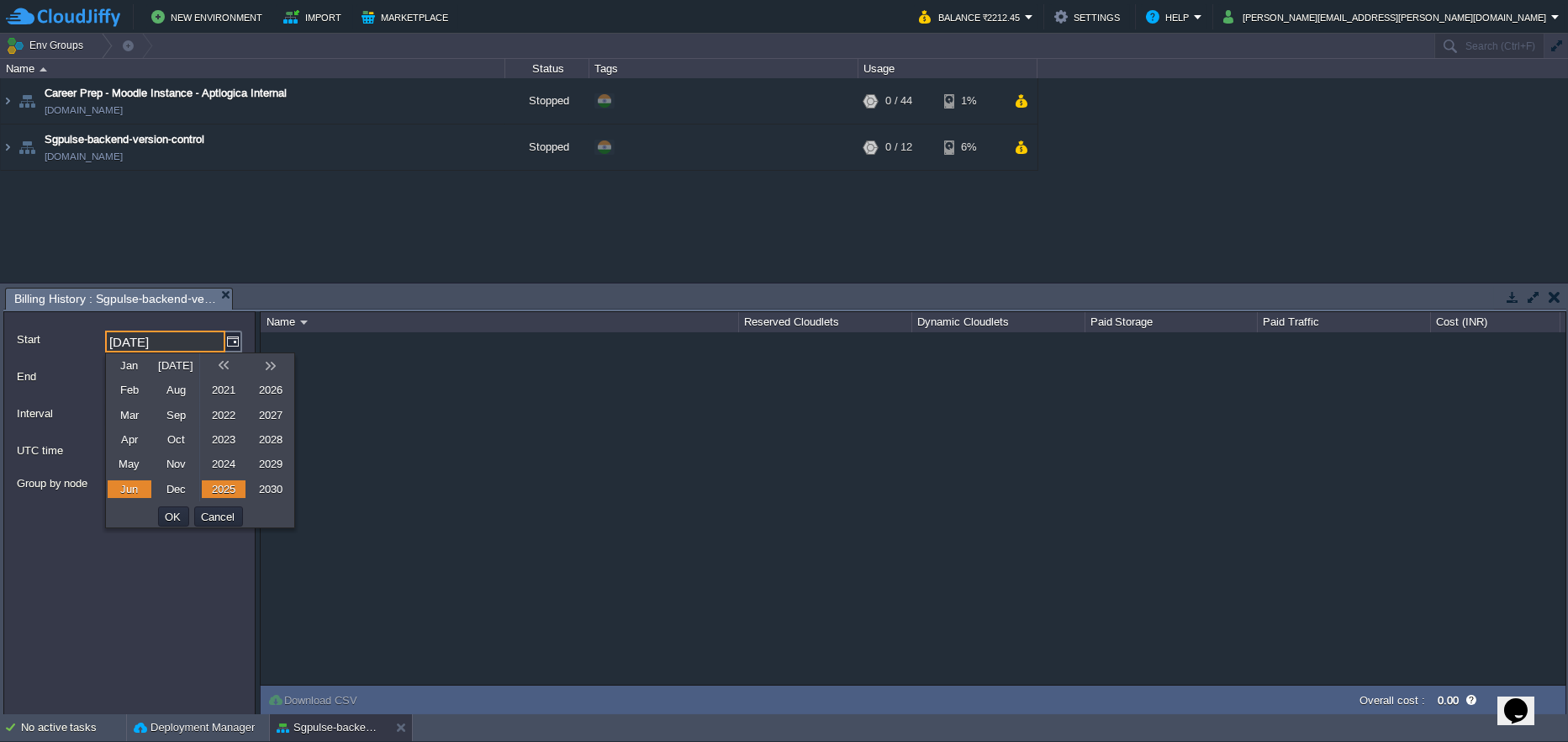 click on "[DATE]" at bounding box center (176, 365) 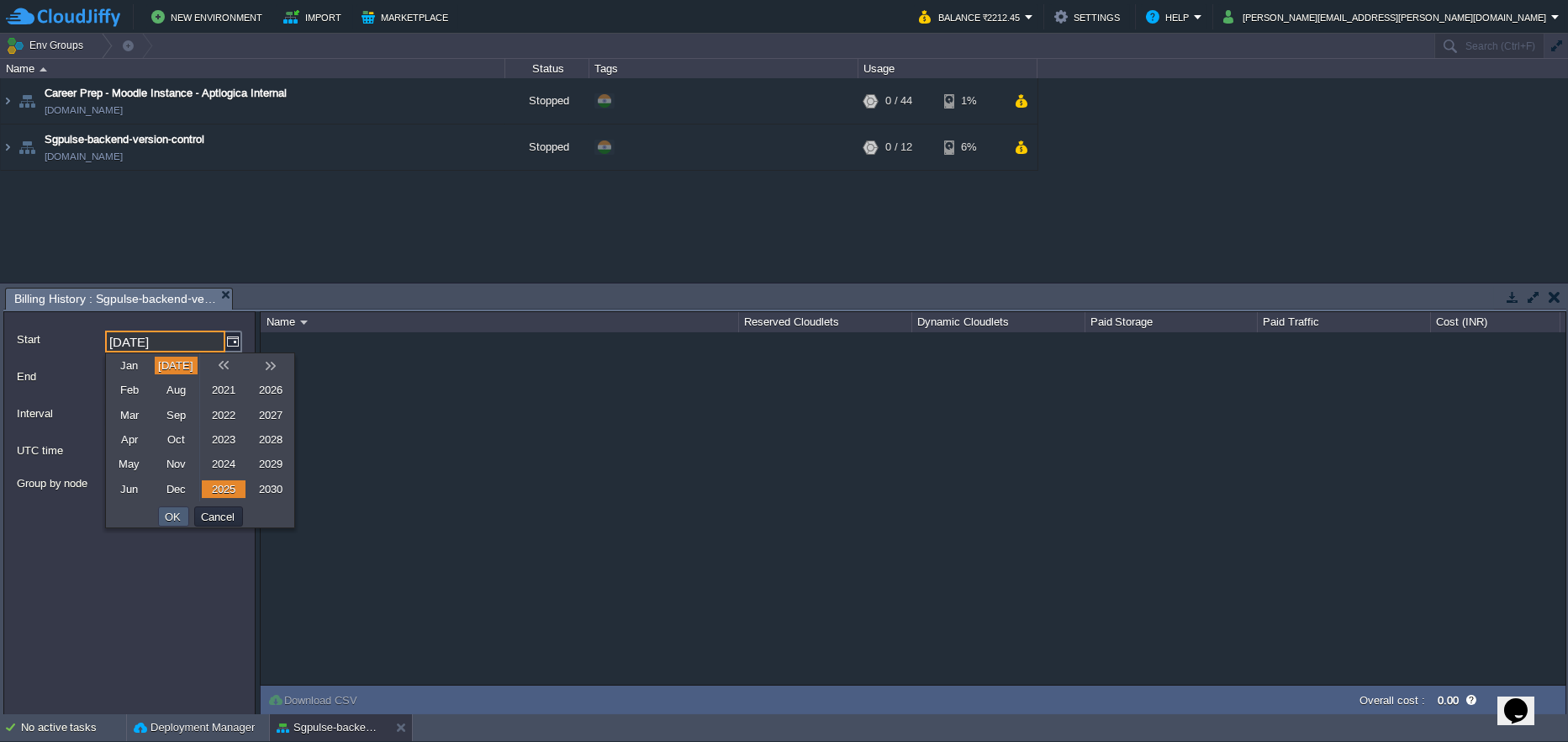click on "OK" at bounding box center [173, 517] 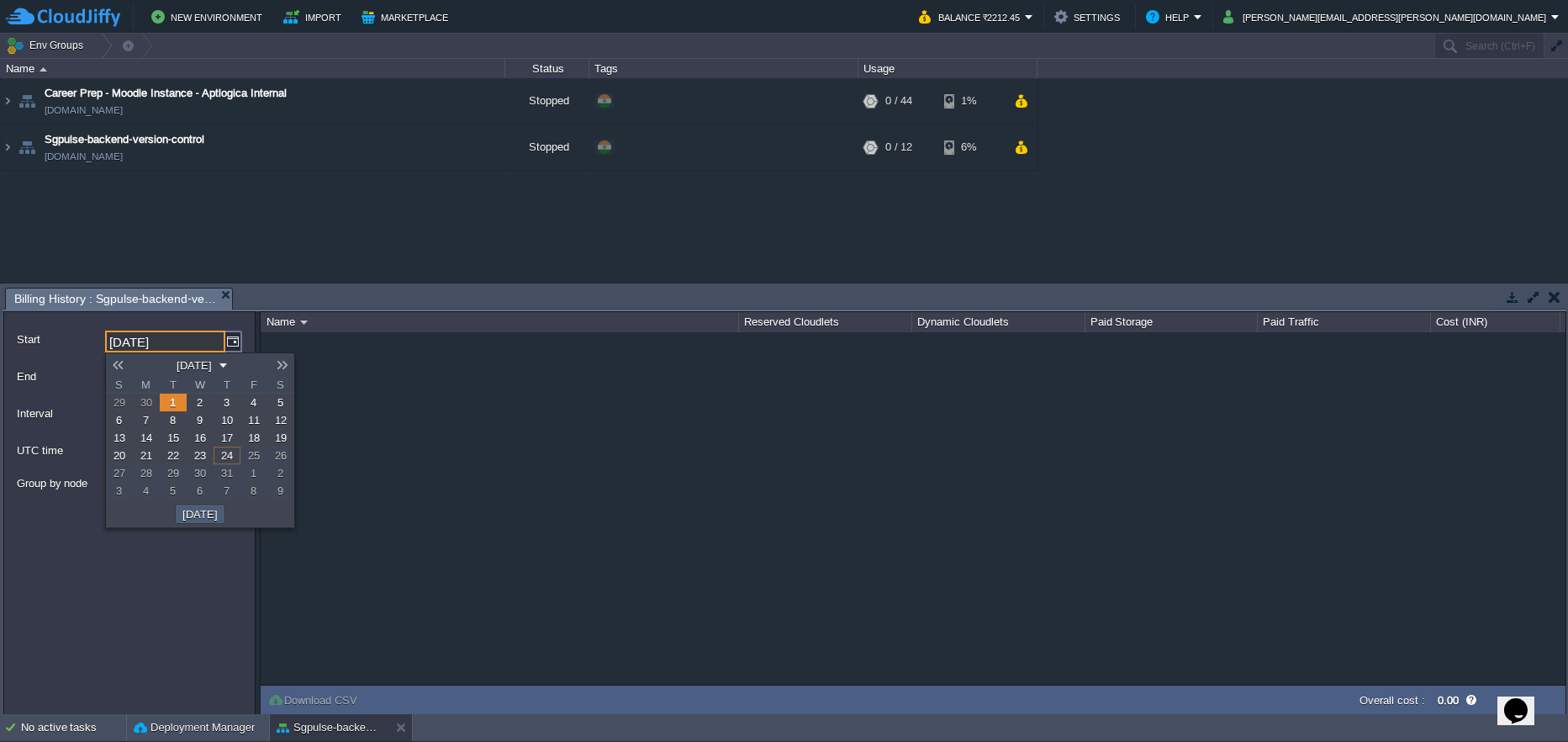 click on "[DATE]" at bounding box center (200, 514) 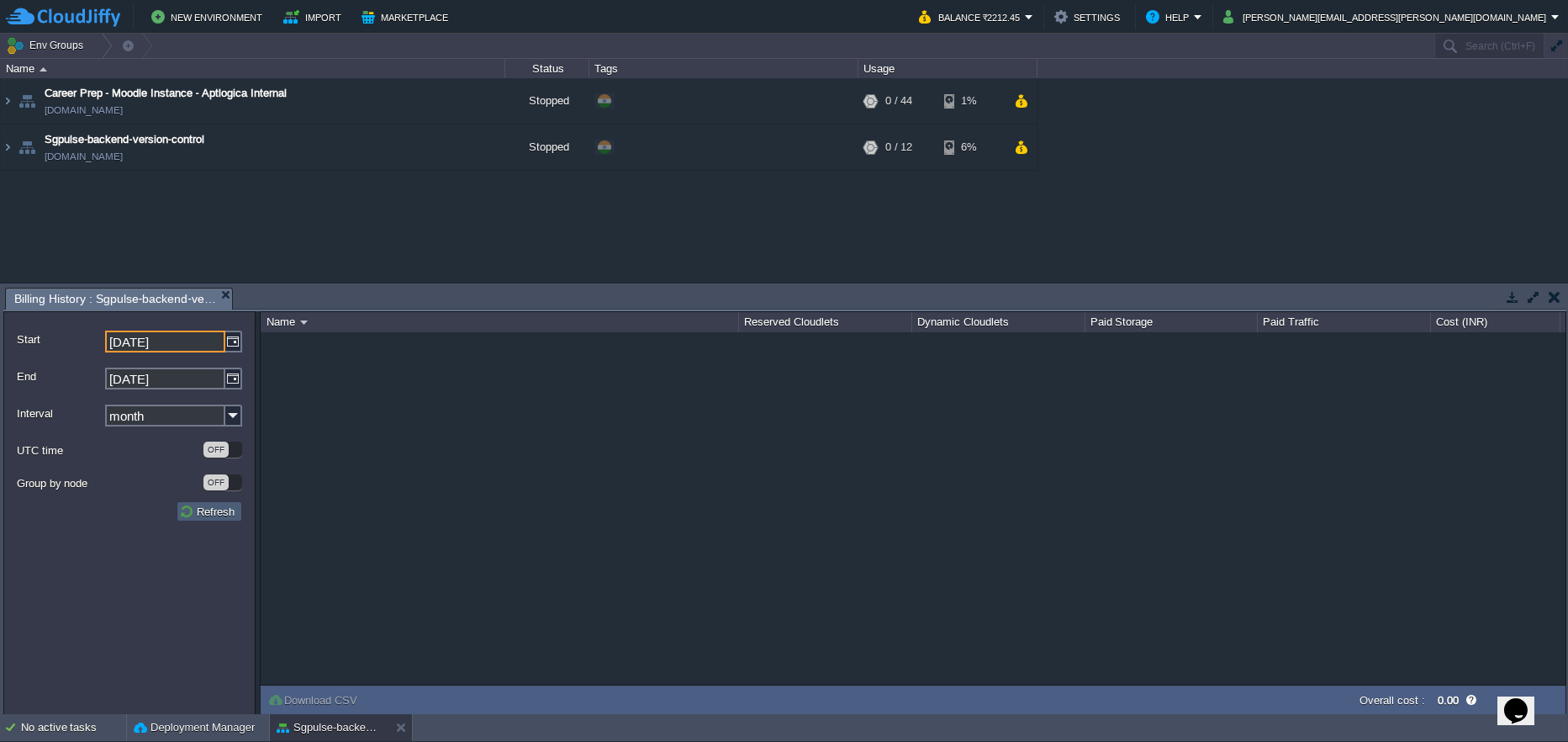type on "[DATE]" 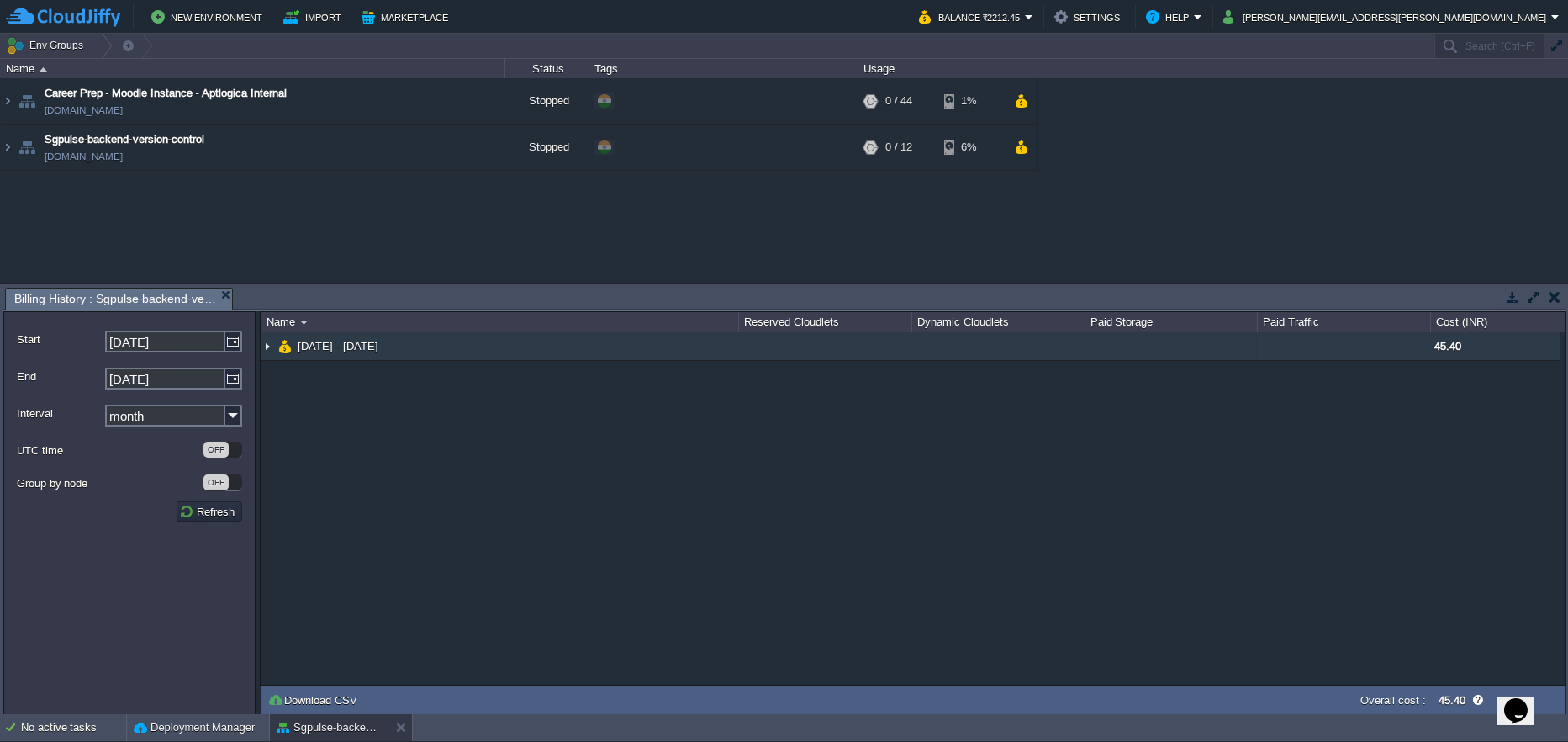 click at bounding box center [267, 346] 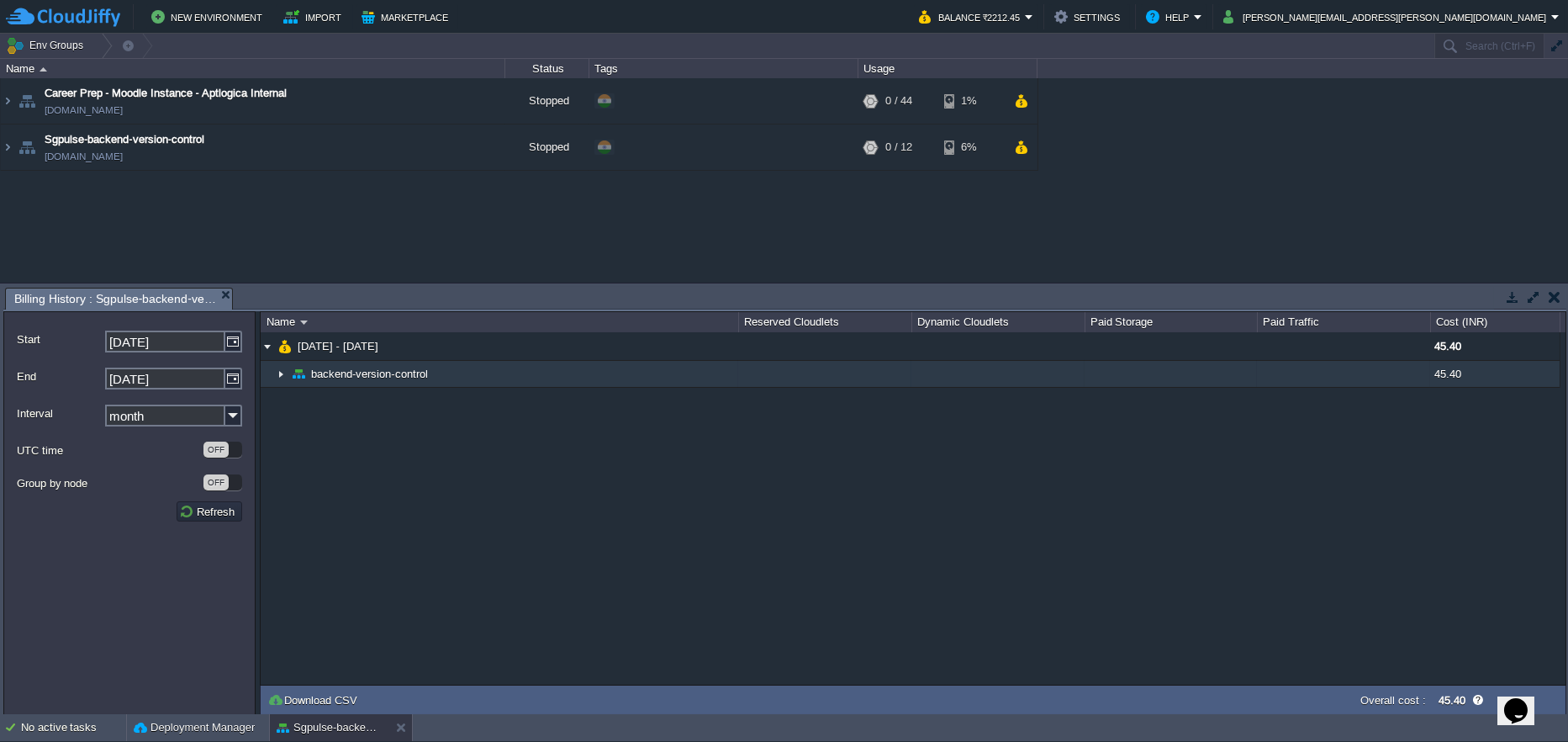 click at bounding box center (281, 374) 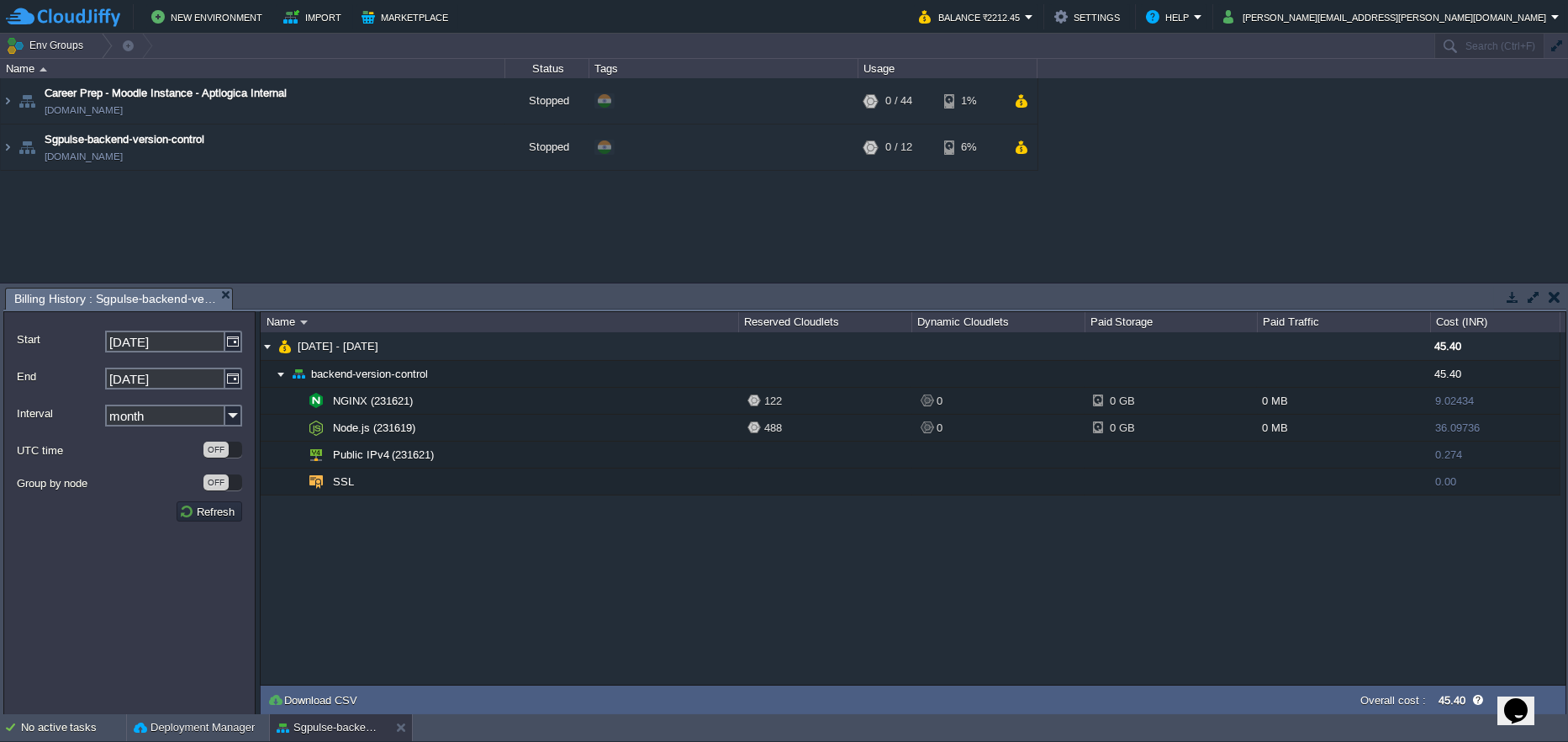 click at bounding box center (1555, 297) 